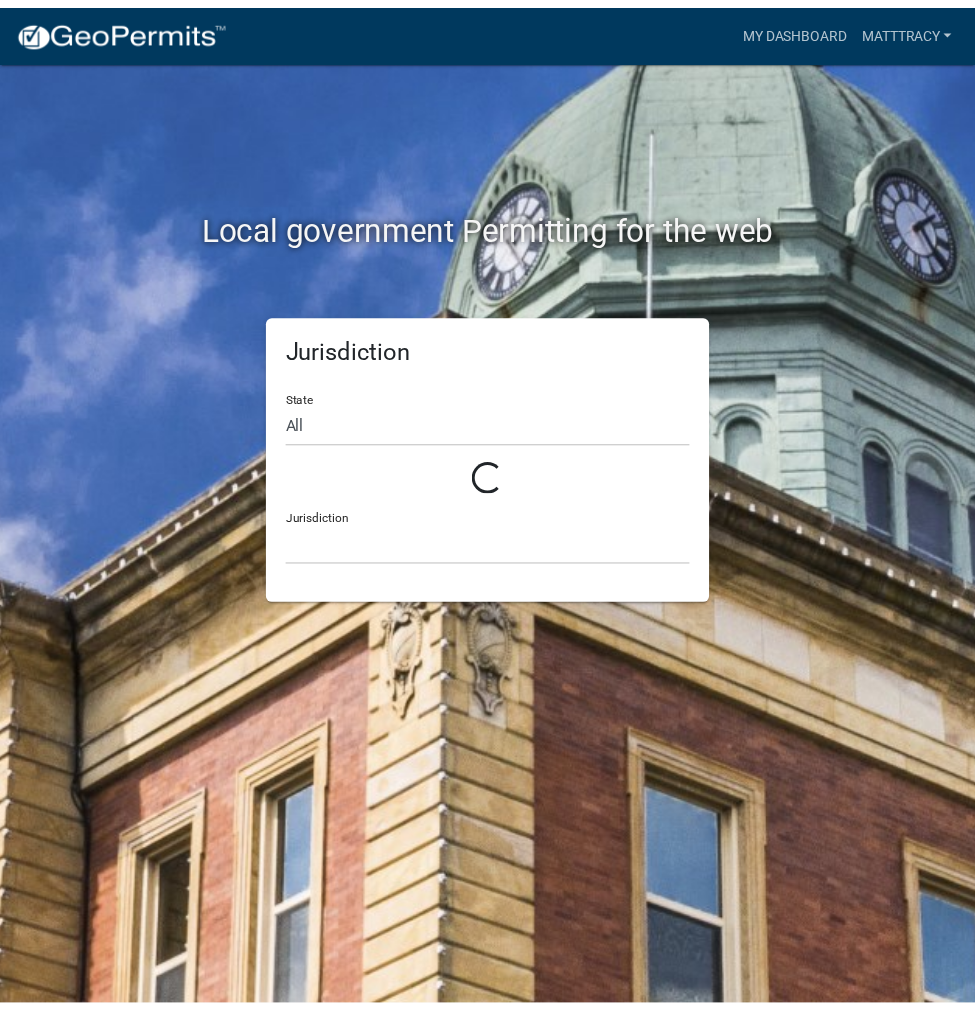scroll, scrollTop: 0, scrollLeft: 0, axis: both 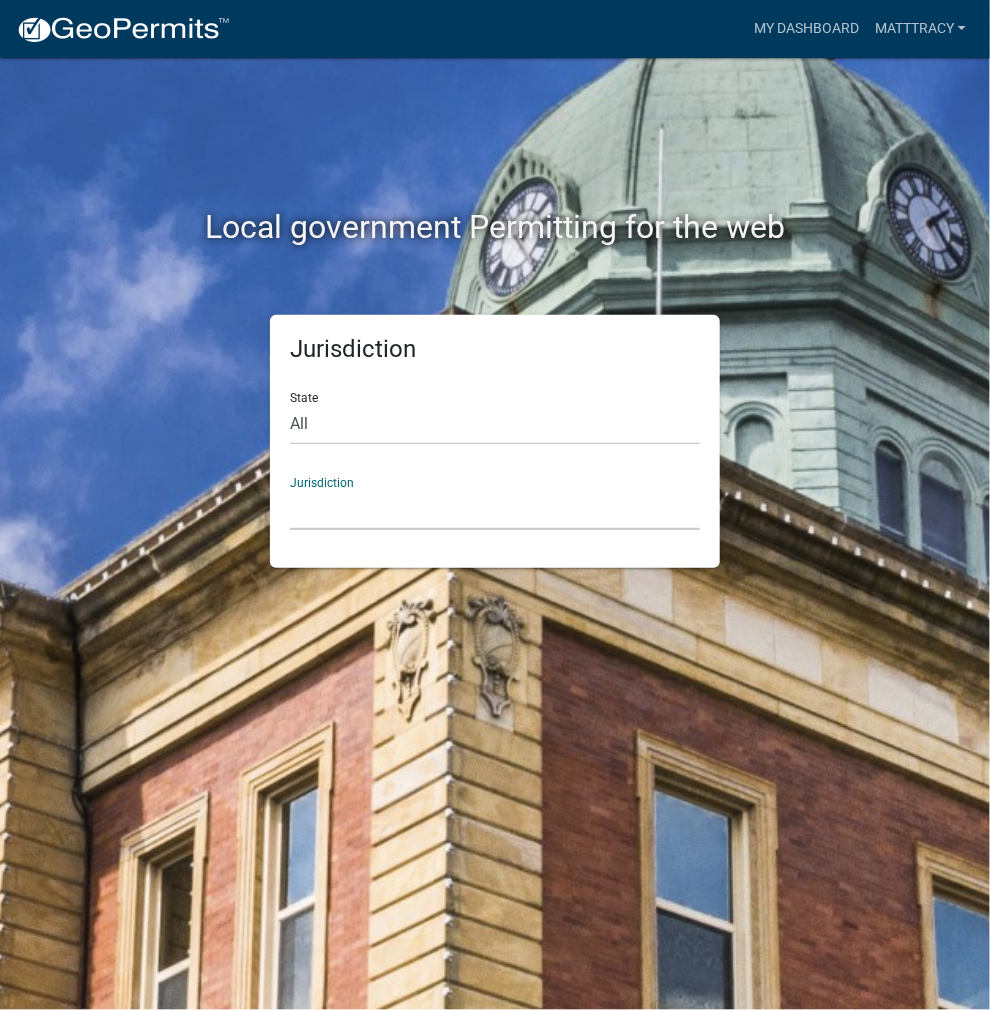 click on "[GEOGRAPHIC_DATA], [US_STATE]   City of [GEOGRAPHIC_DATA], [US_STATE]   [GEOGRAPHIC_DATA], [US_STATE][PERSON_NAME][GEOGRAPHIC_DATA], [US_STATE][PERSON_NAME][GEOGRAPHIC_DATA], [US_STATE][PERSON_NAME][GEOGRAPHIC_DATA], [US_STATE][PERSON_NAME][GEOGRAPHIC_DATA], [US_STATE][PERSON_NAME][GEOGRAPHIC_DATA], [US_STATE][PERSON_NAME][GEOGRAPHIC_DATA], [US_STATE][PERSON_NAME][GEOGRAPHIC_DATA], [US_STATE][PERSON_NAME][GEOGRAPHIC_DATA], [US_STATE][PERSON_NAME][GEOGRAPHIC_DATA], [US_STATE]   City of [GEOGRAPHIC_DATA], [US_STATE]   City of [GEOGRAPHIC_DATA], [US_STATE]   City of [GEOGRAPHIC_DATA], [US_STATE]   [GEOGRAPHIC_DATA], [US_STATE]   [GEOGRAPHIC_DATA], [US_STATE]   [GEOGRAPHIC_DATA], [US_STATE]   [GEOGRAPHIC_DATA], [US_STATE]   [GEOGRAPHIC_DATA], [US_STATE]   [GEOGRAPHIC_DATA], [US_STATE]   [GEOGRAPHIC_DATA], [US_STATE]   [GEOGRAPHIC_DATA], [US_STATE]   [GEOGRAPHIC_DATA], [US_STATE]   [GEOGRAPHIC_DATA], [US_STATE]   [GEOGRAPHIC_DATA], [US_STATE]   [GEOGRAPHIC_DATA], [US_STATE]   River Ridge Development Authority, [US_STATE]   [GEOGRAPHIC_DATA], [US_STATE]   [GEOGRAPHIC_DATA], [US_STATE][GEOGRAPHIC_DATA], [US_STATE]   [GEOGRAPHIC_DATA], [US_STATE]   [GEOGRAPHIC_DATA], [US_STATE]   [GEOGRAPHIC_DATA], [US_STATE]   [GEOGRAPHIC_DATA], [US_STATE]   City of [GEOGRAPHIC_DATA], [US_STATE]   City of [GEOGRAPHIC_DATA], [US_STATE]   City of [GEOGRAPHIC_DATA], [US_STATE]   [GEOGRAPHIC_DATA], [US_STATE]" 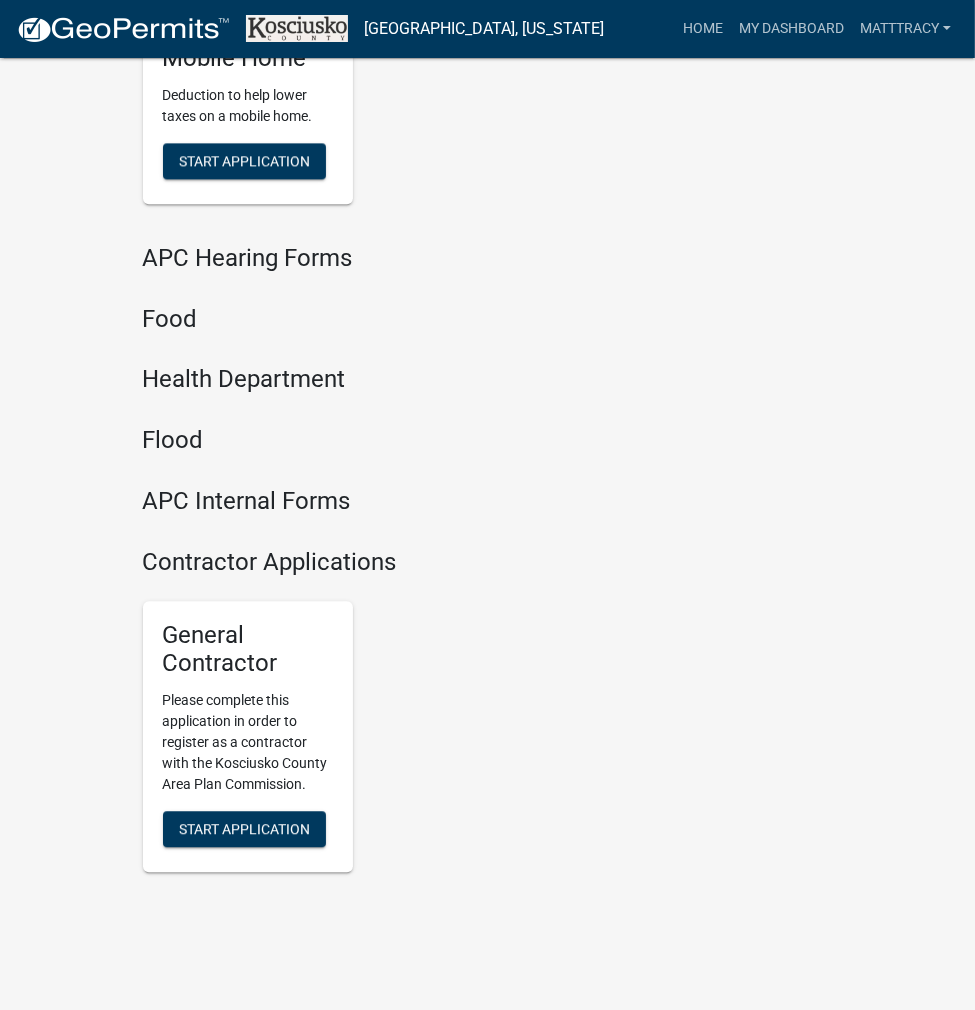 scroll, scrollTop: 2921, scrollLeft: 0, axis: vertical 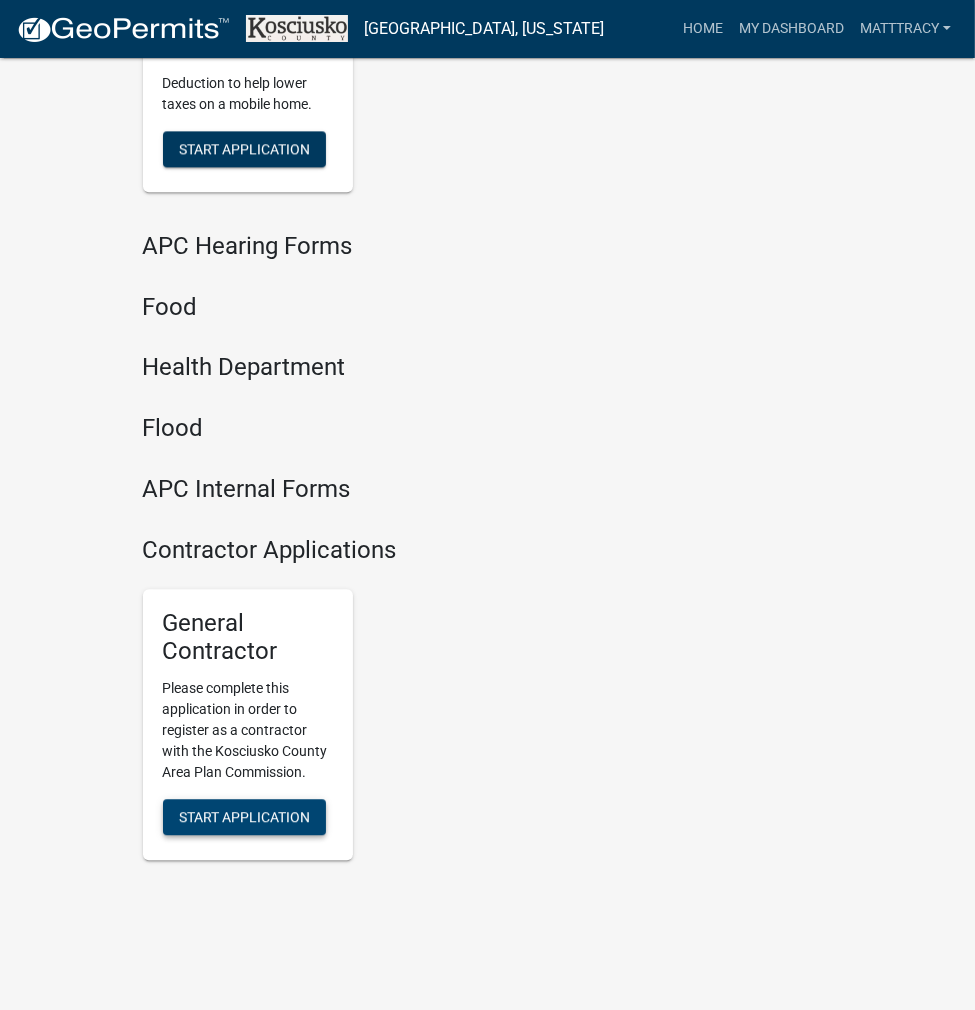 click on "Start Application" 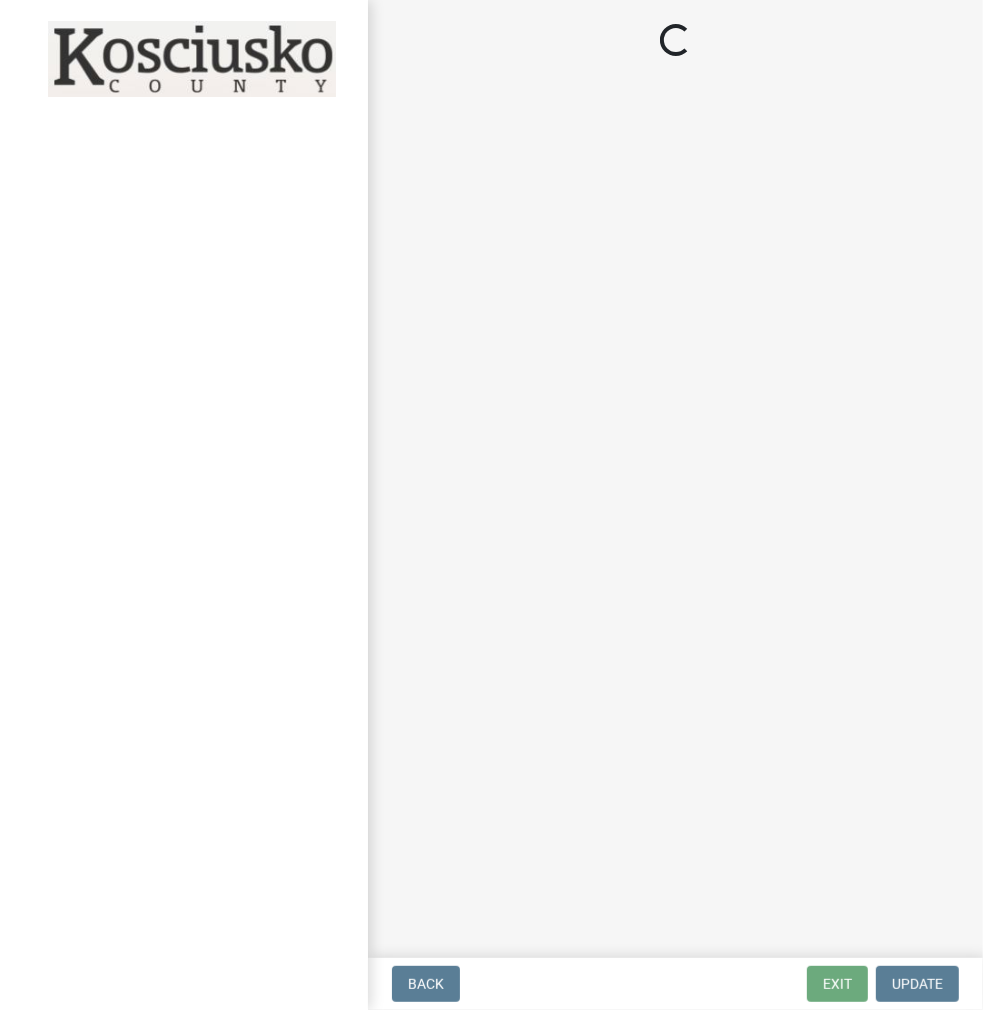 scroll, scrollTop: 0, scrollLeft: 0, axis: both 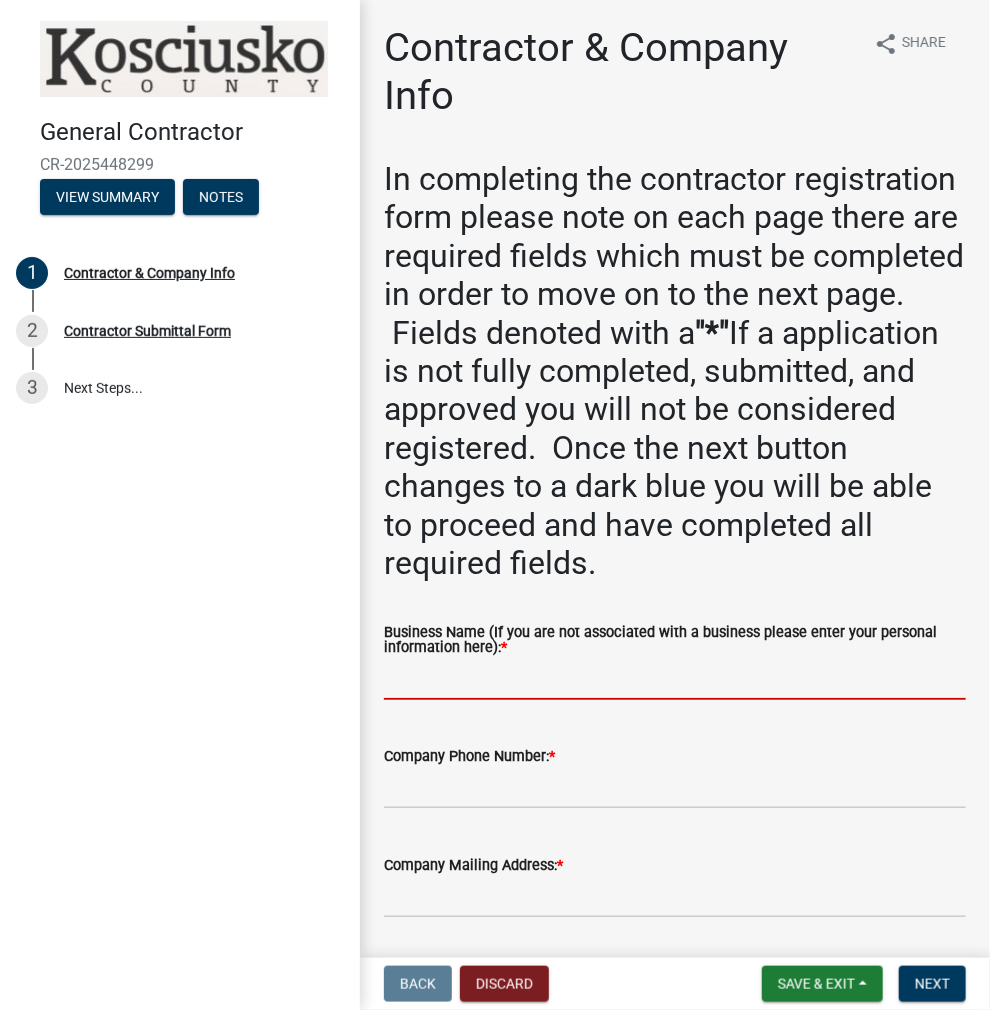 click on "Business Name (If you are not associated with a business please enter your personal information here):  *" at bounding box center (675, 679) 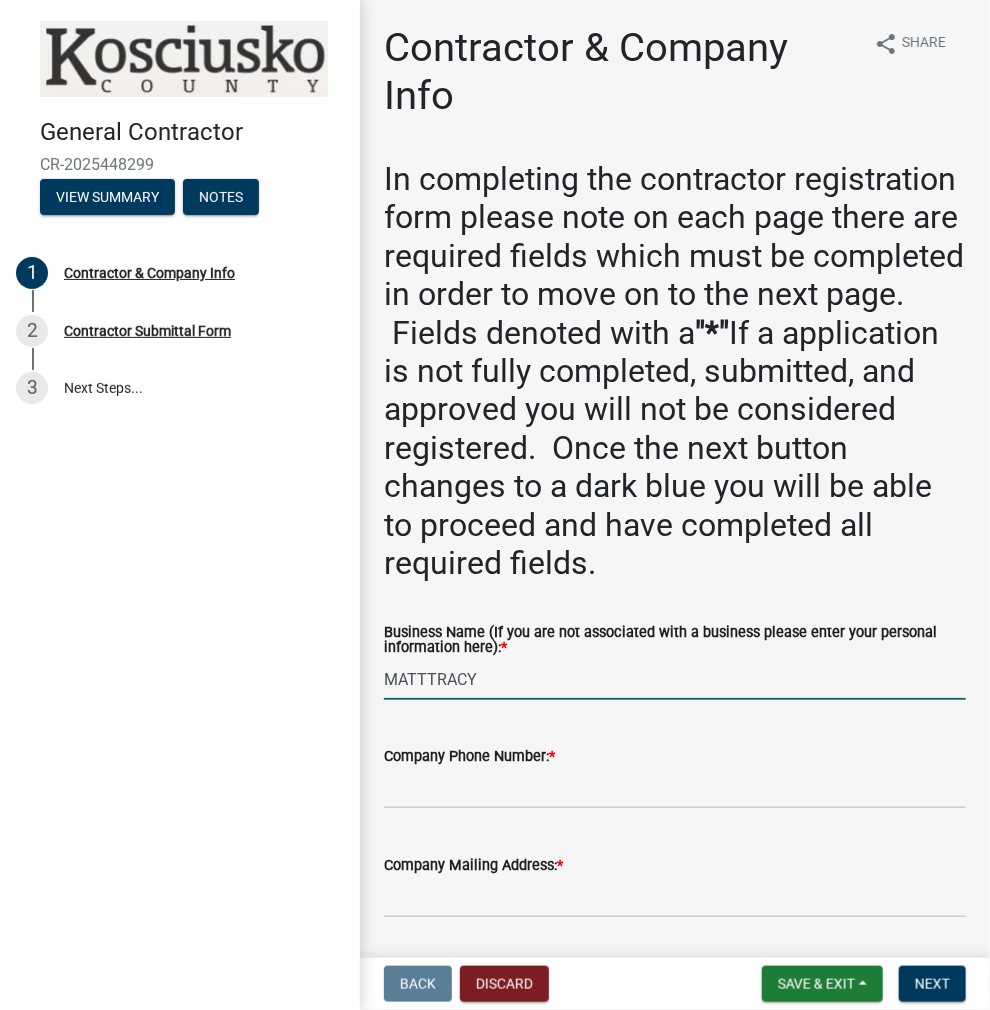 click on "MATTTRACY" at bounding box center (675, 679) 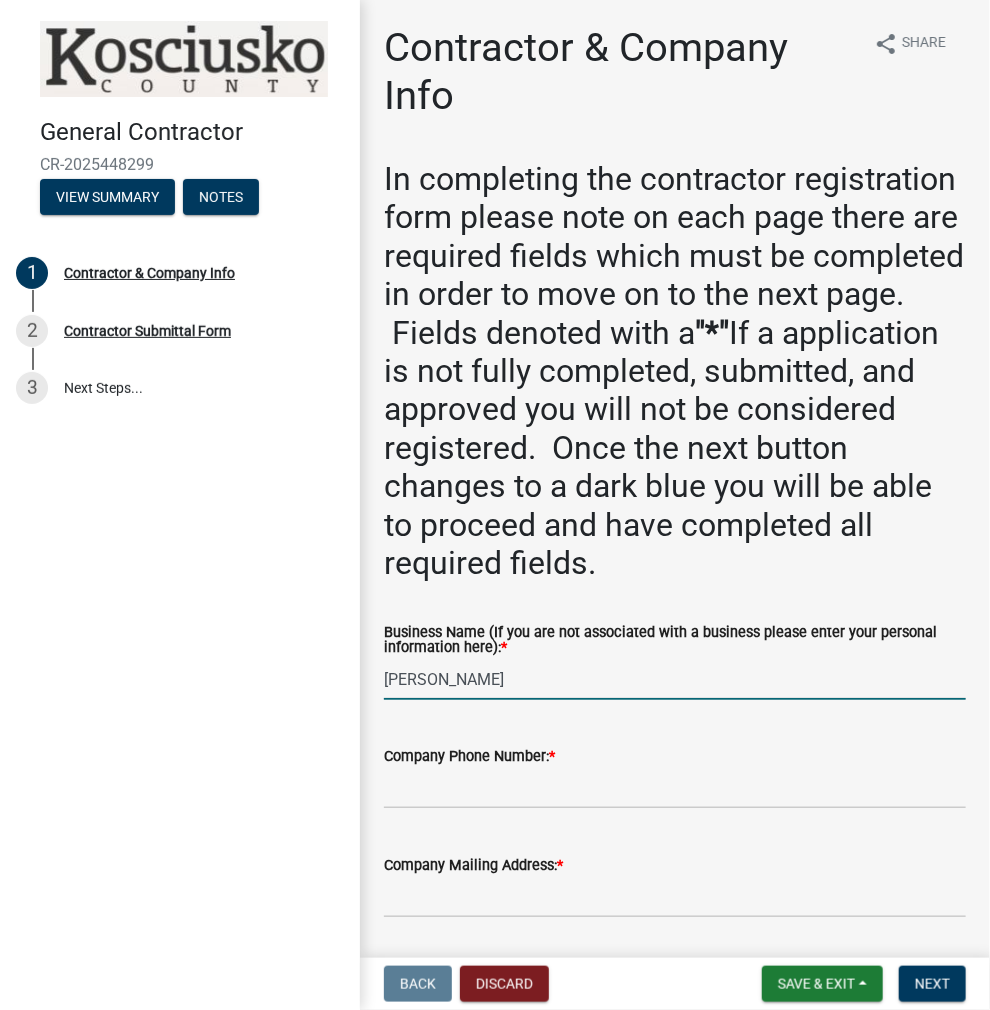 type on "[PERSON_NAME]" 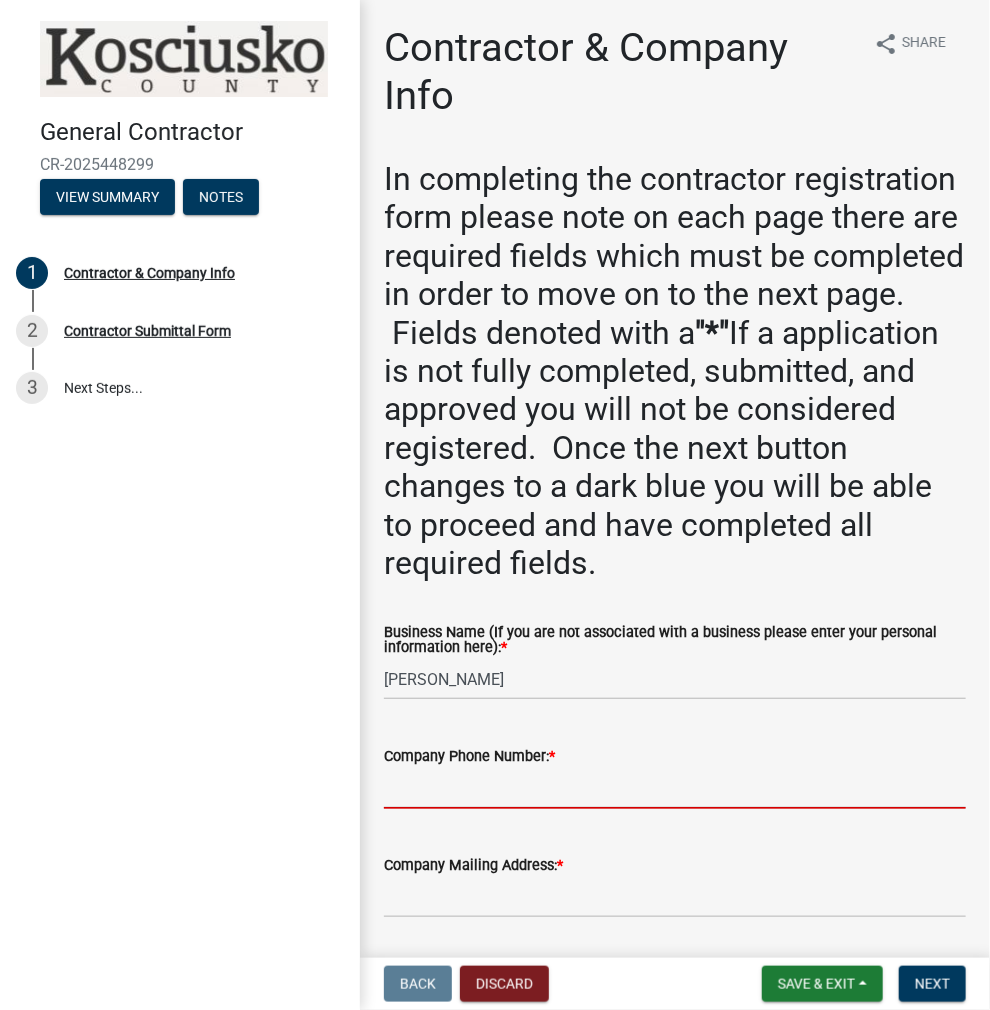 click on "Company Phone Number:  *" at bounding box center [675, 788] 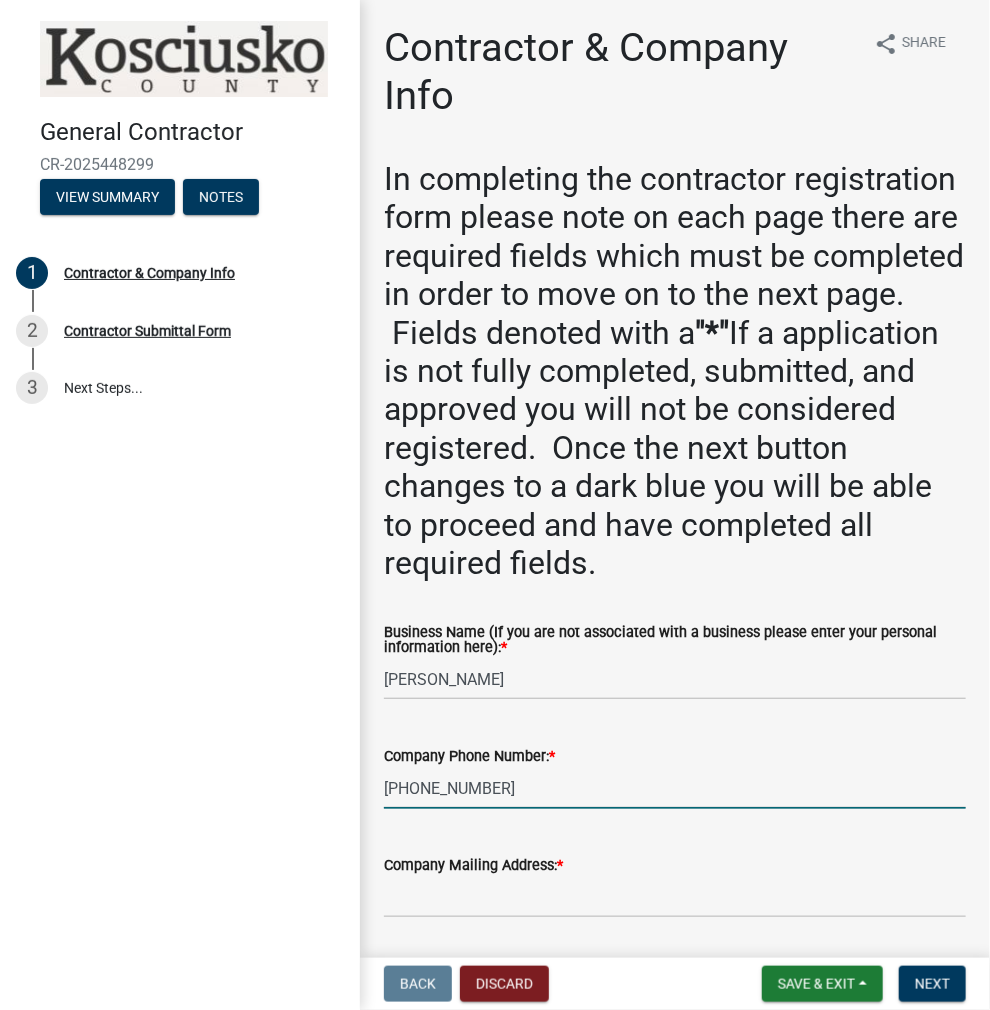 type on "[PHONE_NUMBER]" 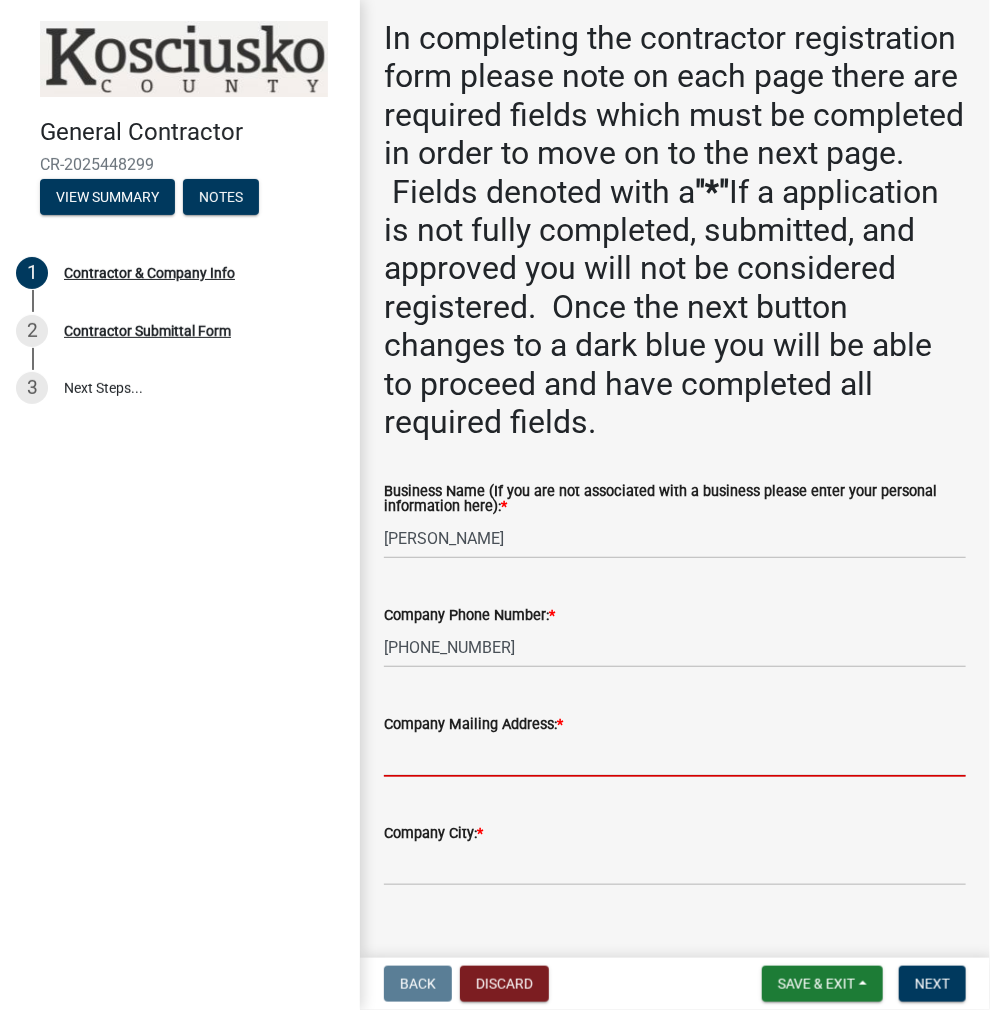 scroll, scrollTop: 300, scrollLeft: 0, axis: vertical 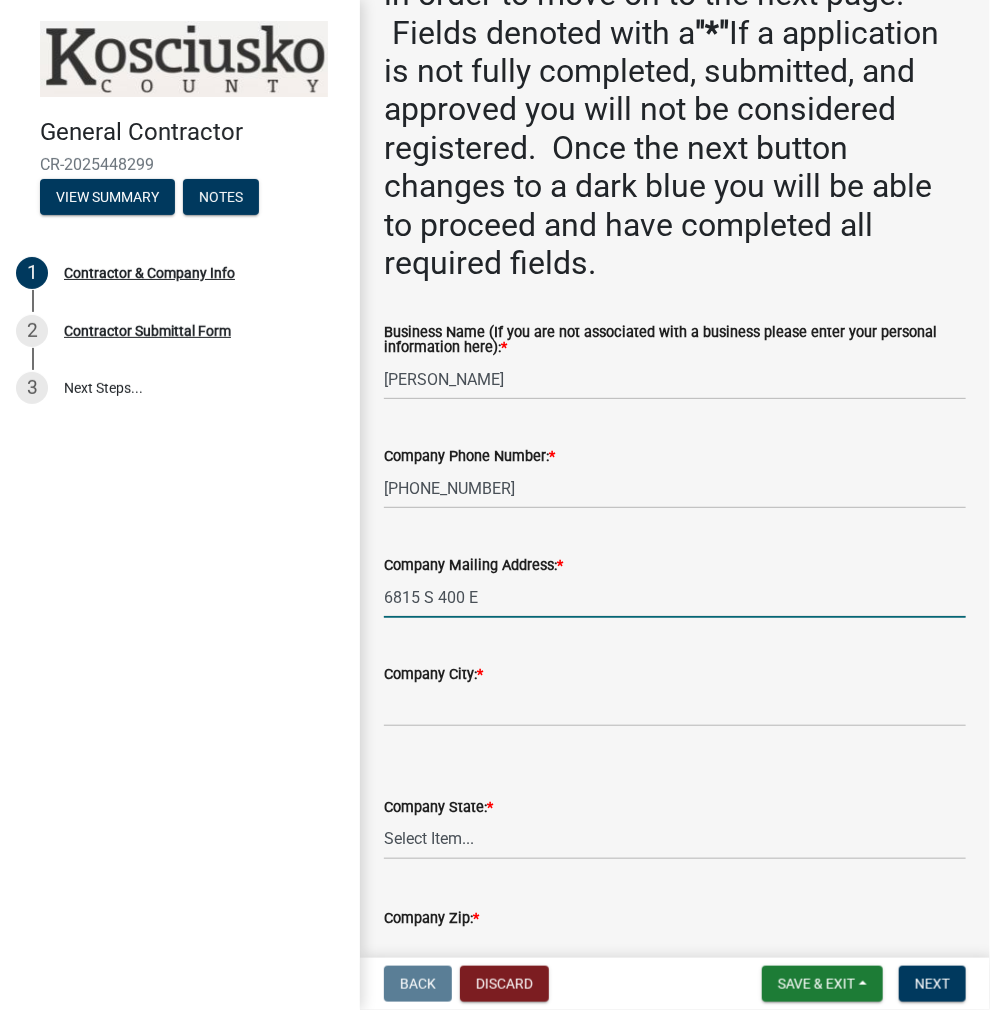 type on "6815 S 400 E" 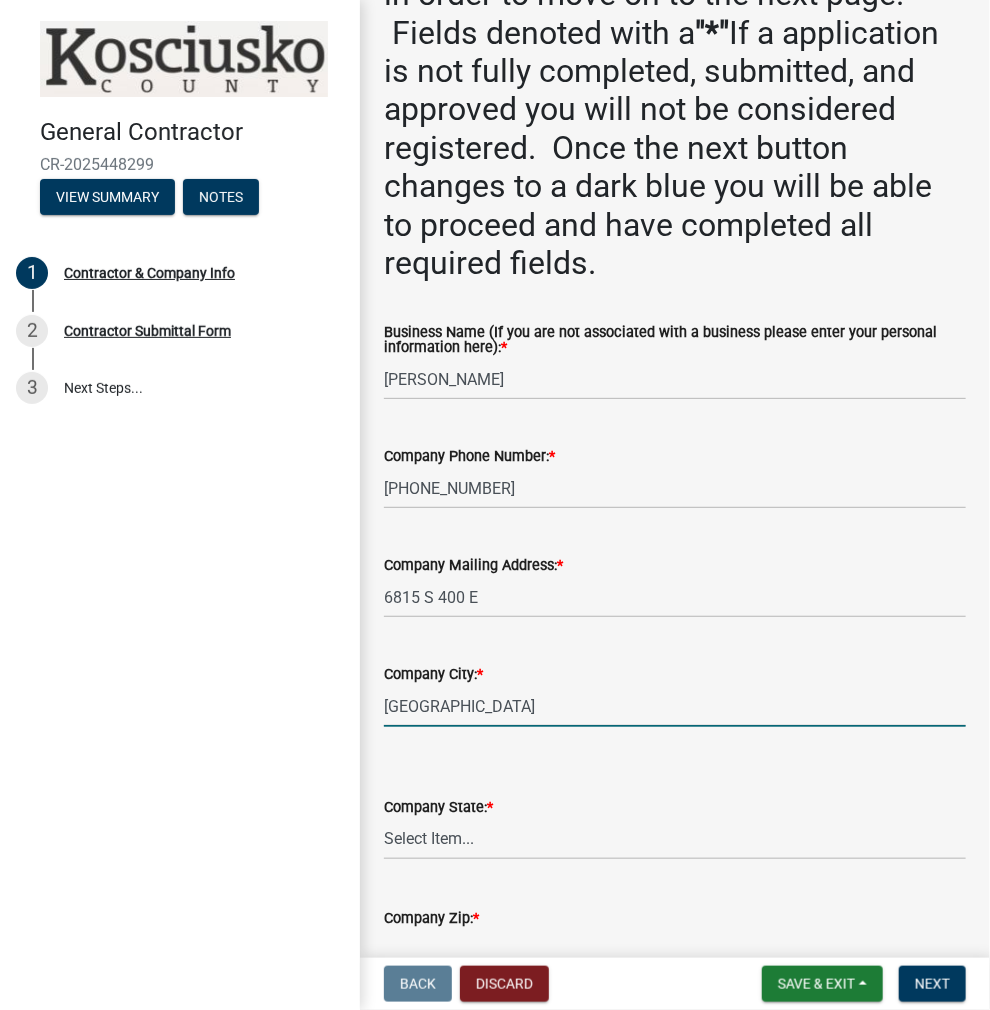 type on "[GEOGRAPHIC_DATA]" 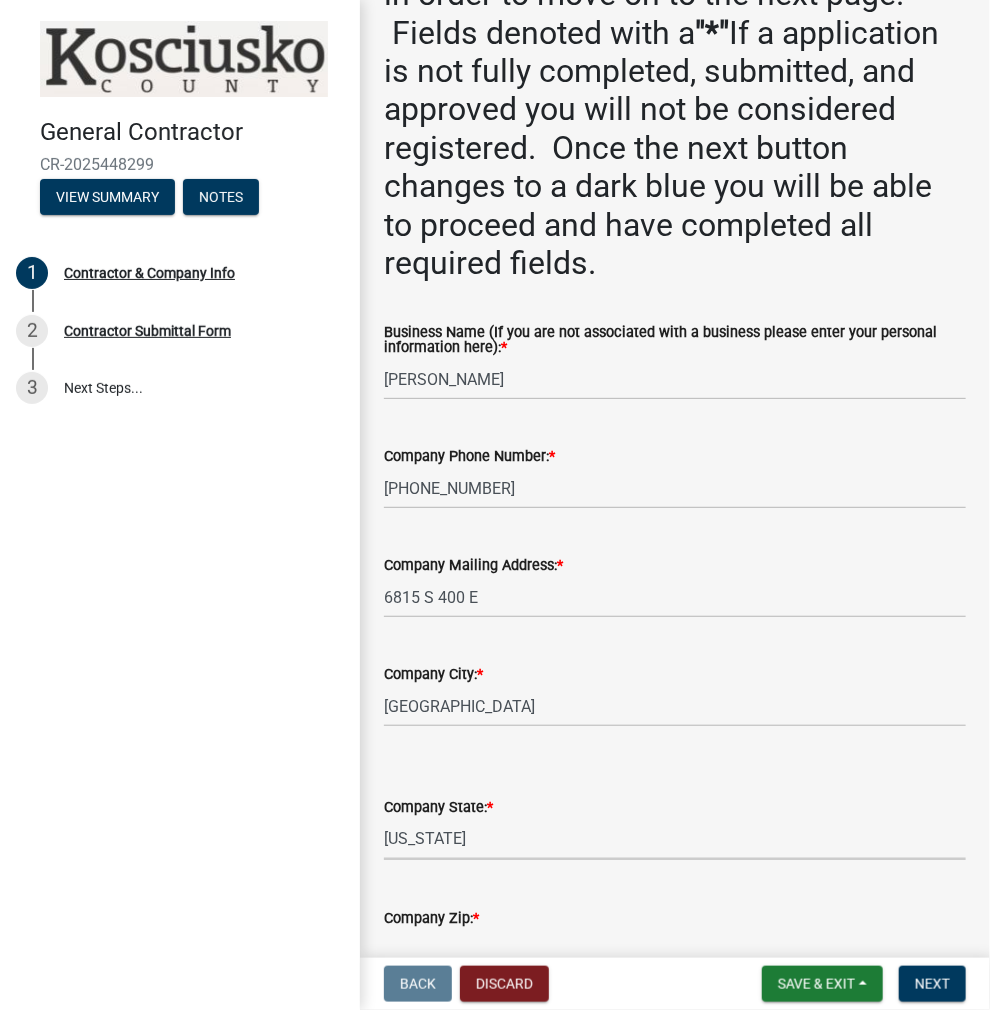 select on "IN" 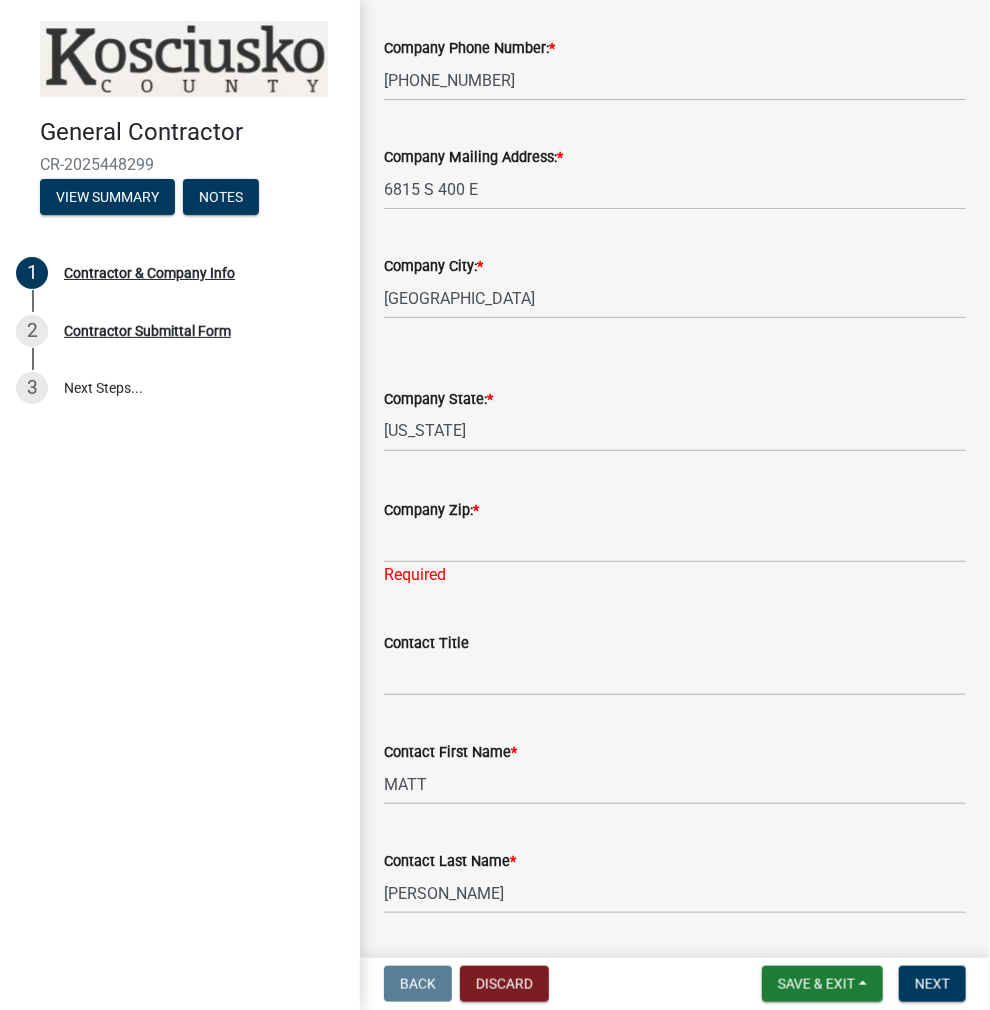 scroll, scrollTop: 720, scrollLeft: 0, axis: vertical 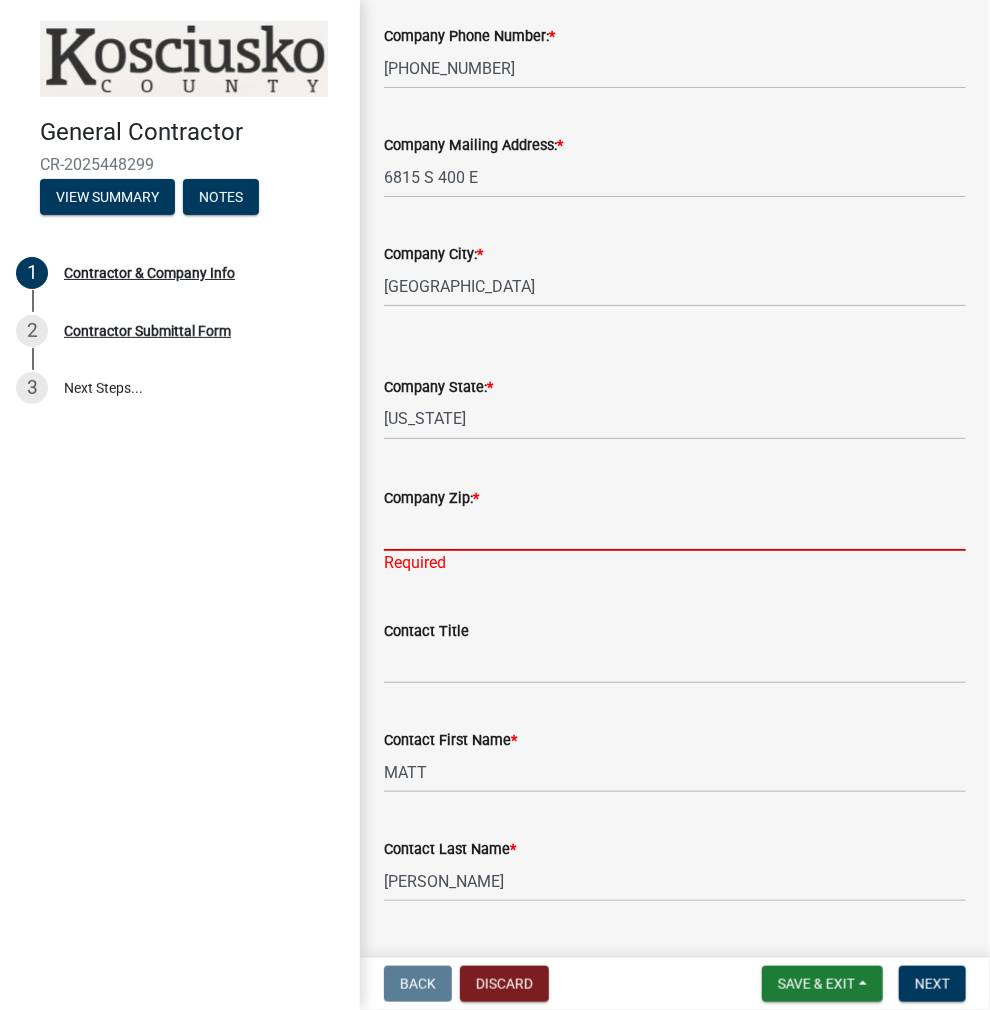 drag, startPoint x: 408, startPoint y: 524, endPoint x: 480, endPoint y: 525, distance: 72.00694 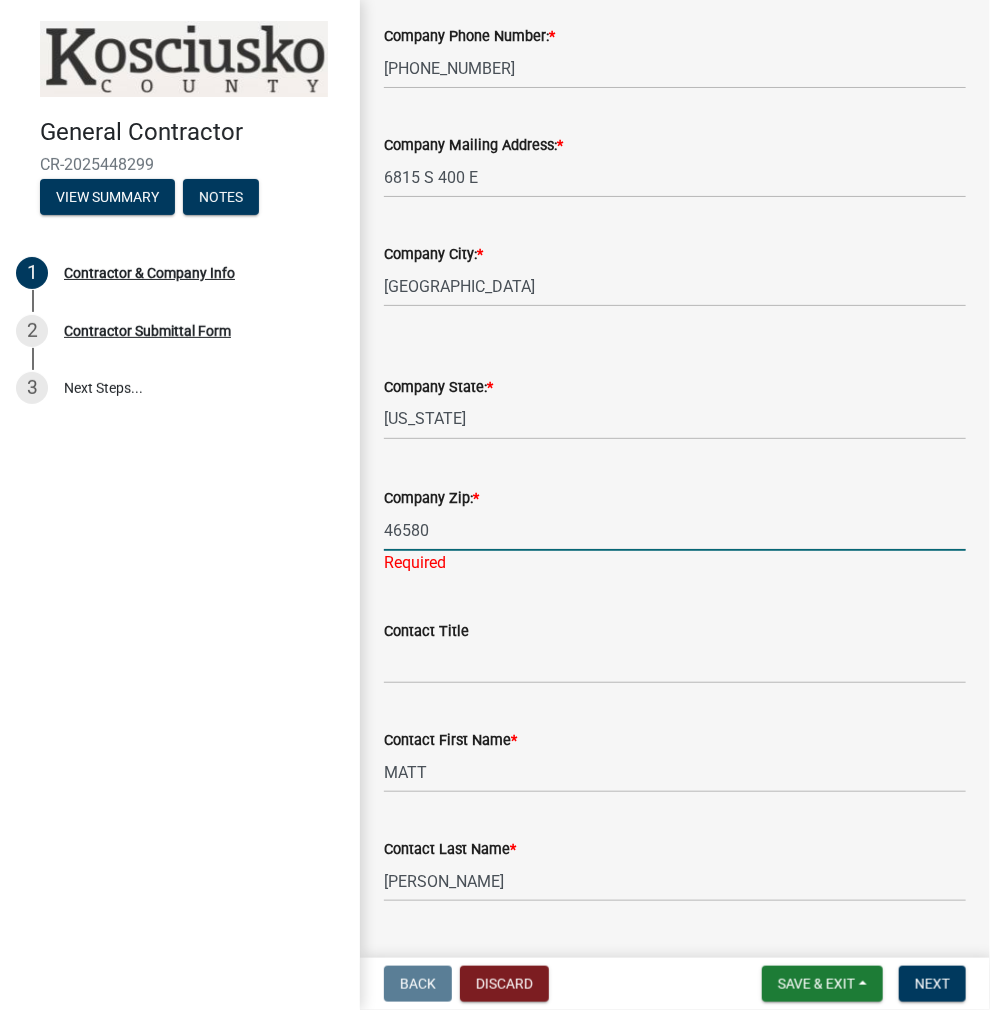 type on "46580" 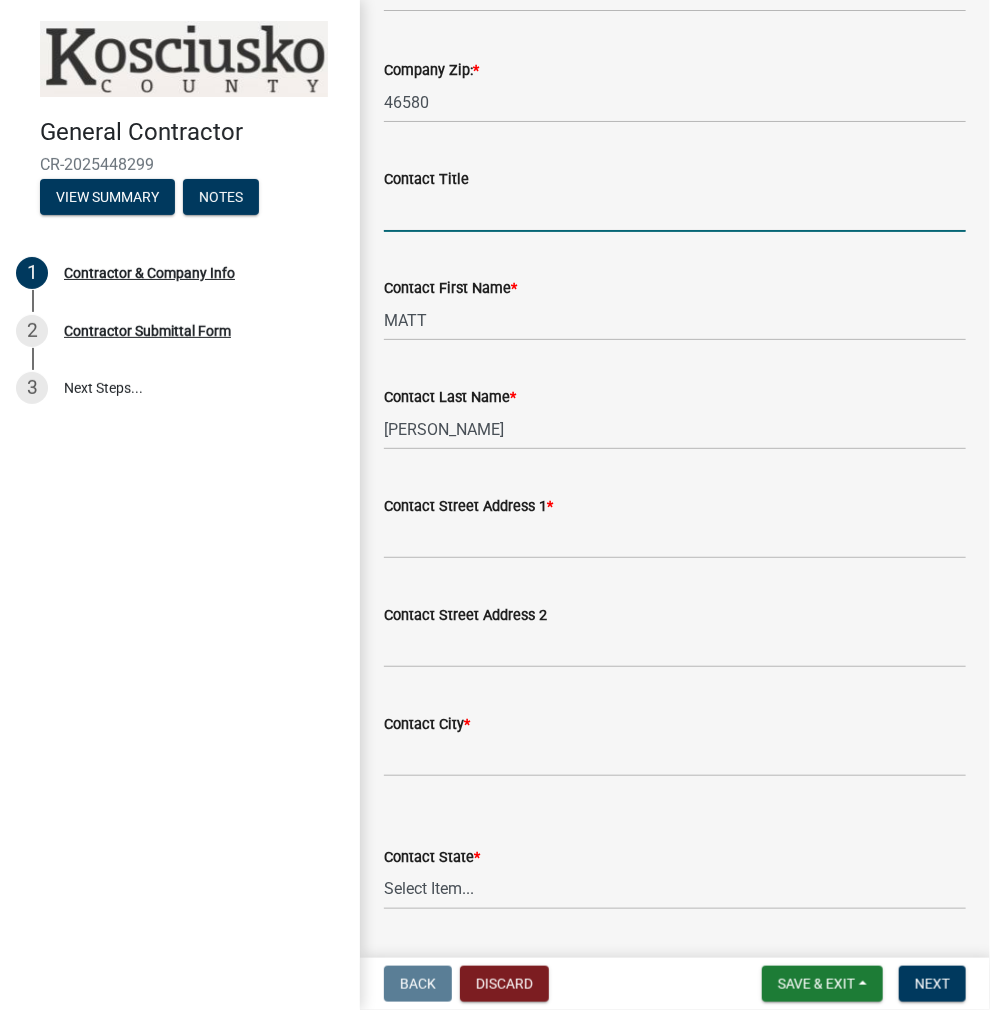 scroll, scrollTop: 1320, scrollLeft: 0, axis: vertical 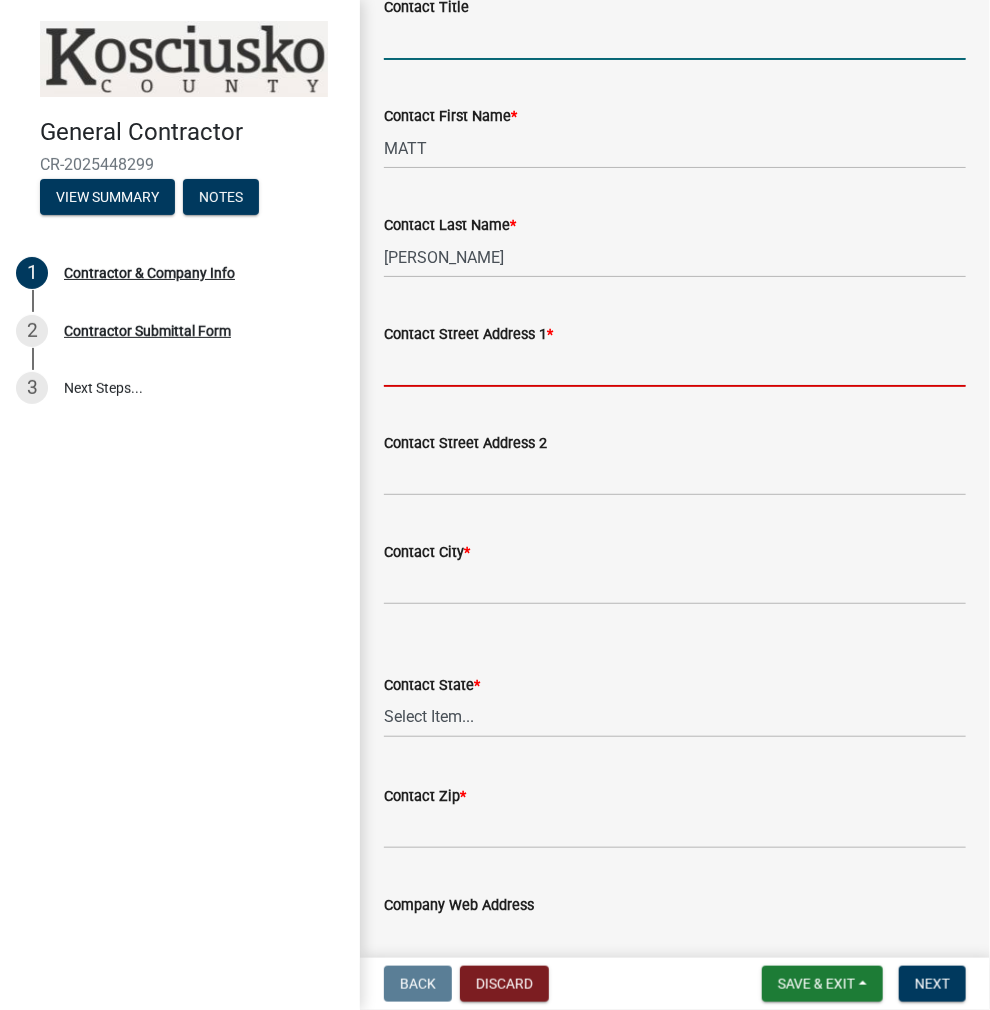 click on "Contact Street Address 1  *" at bounding box center [675, 366] 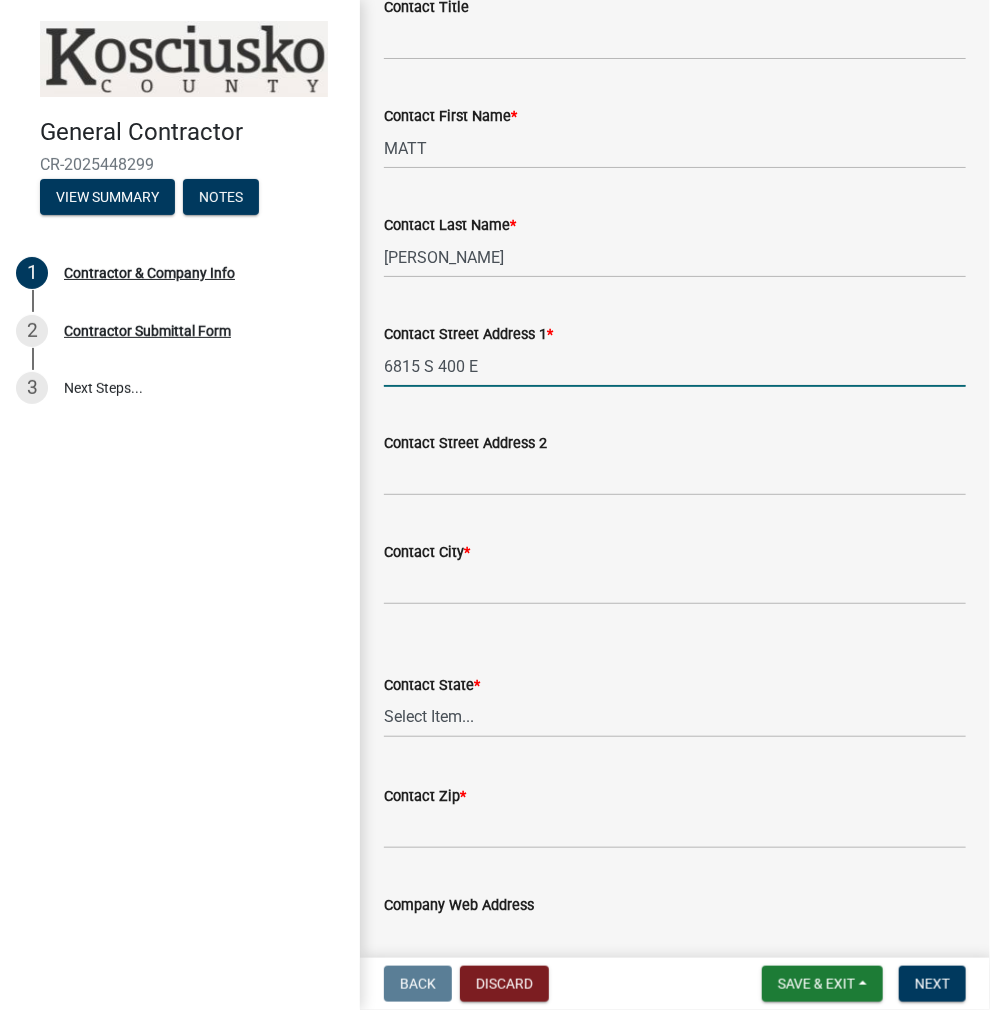type on "6815 S 400 E" 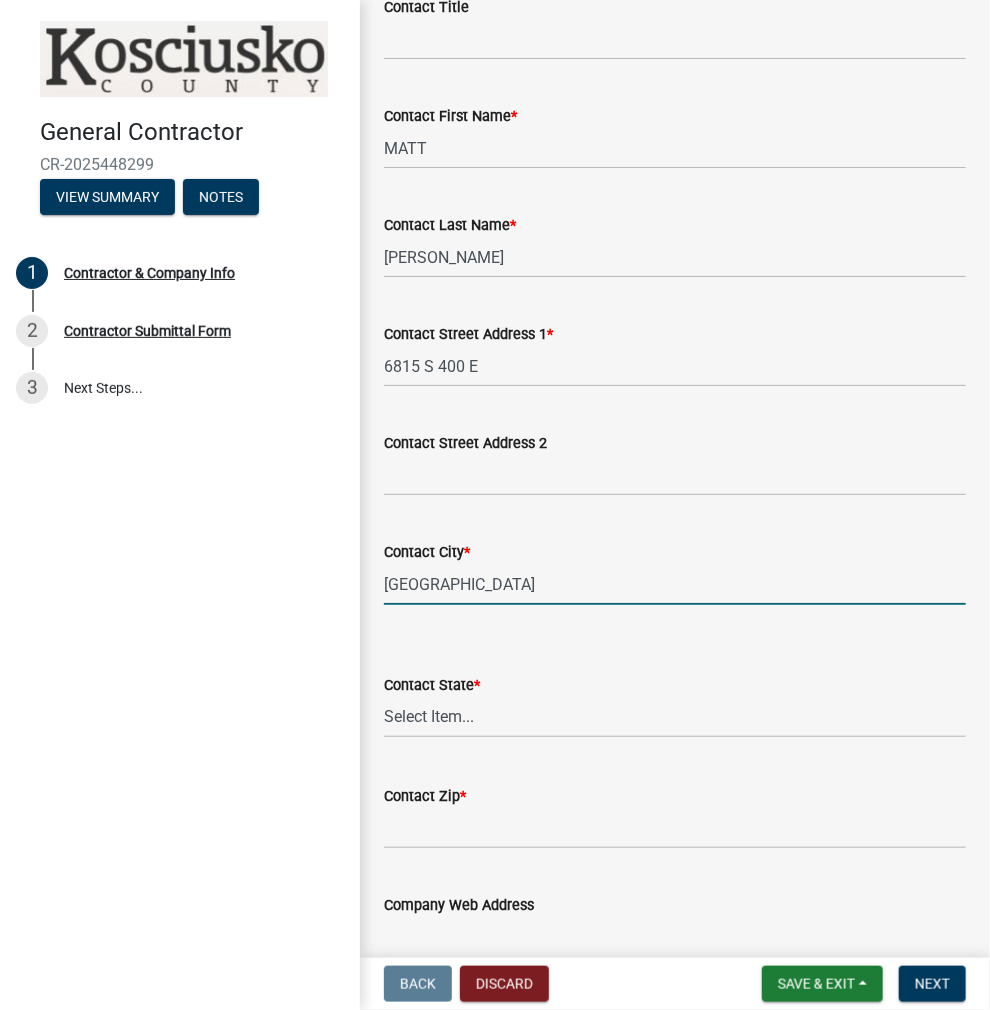 type on "[GEOGRAPHIC_DATA]" 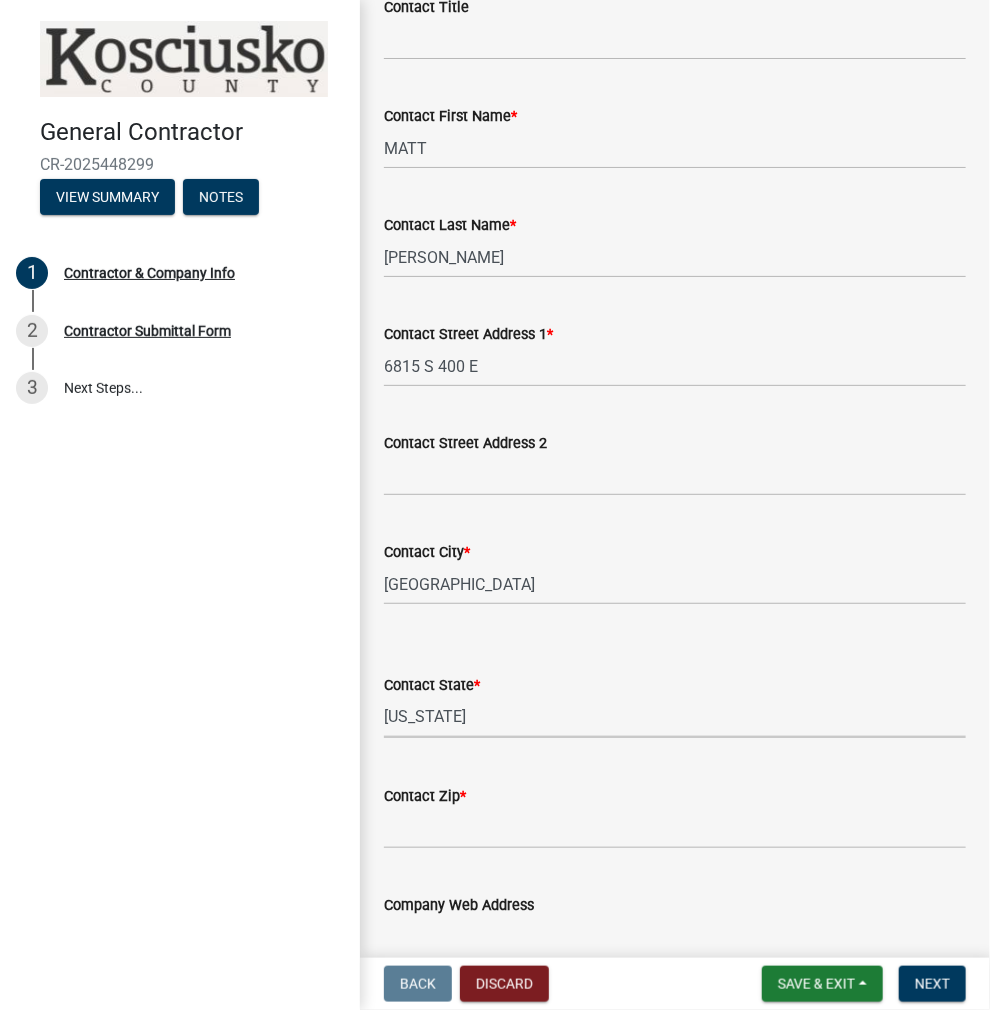 select on "IN" 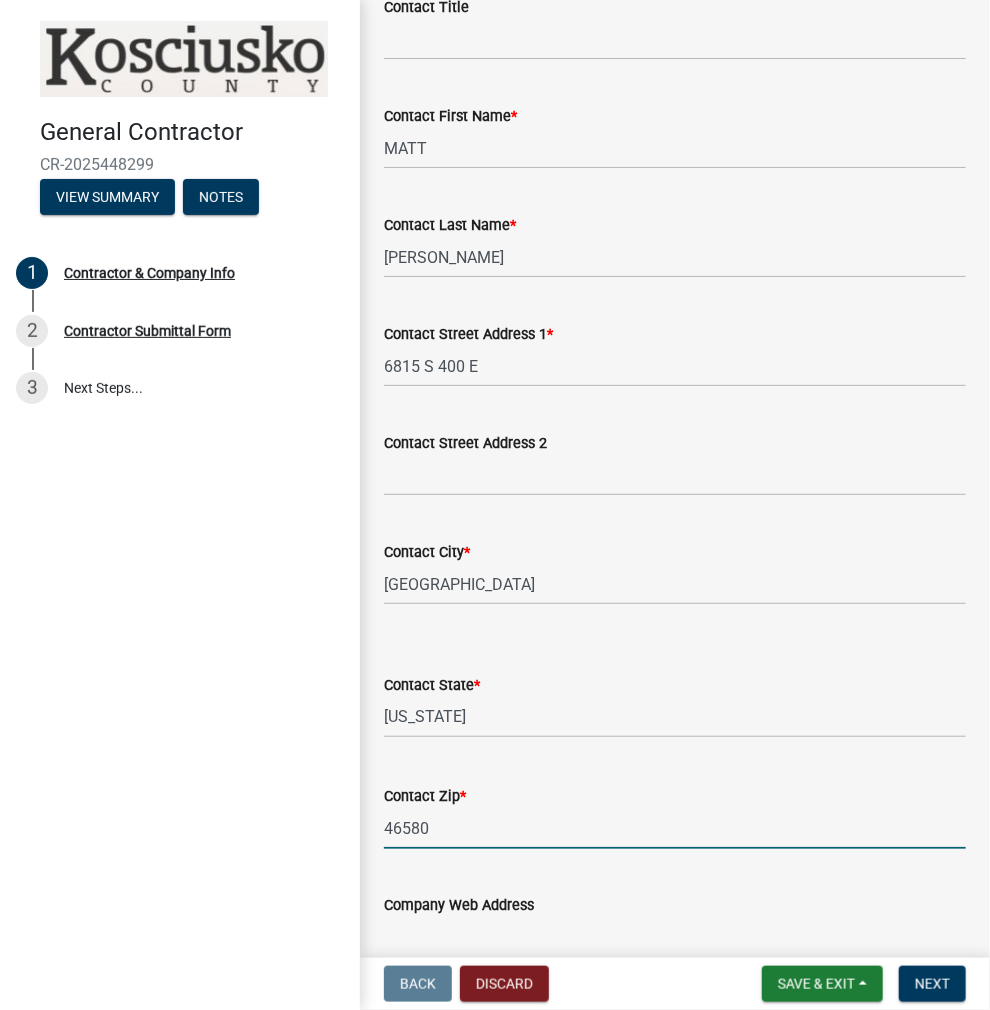 type on "46580" 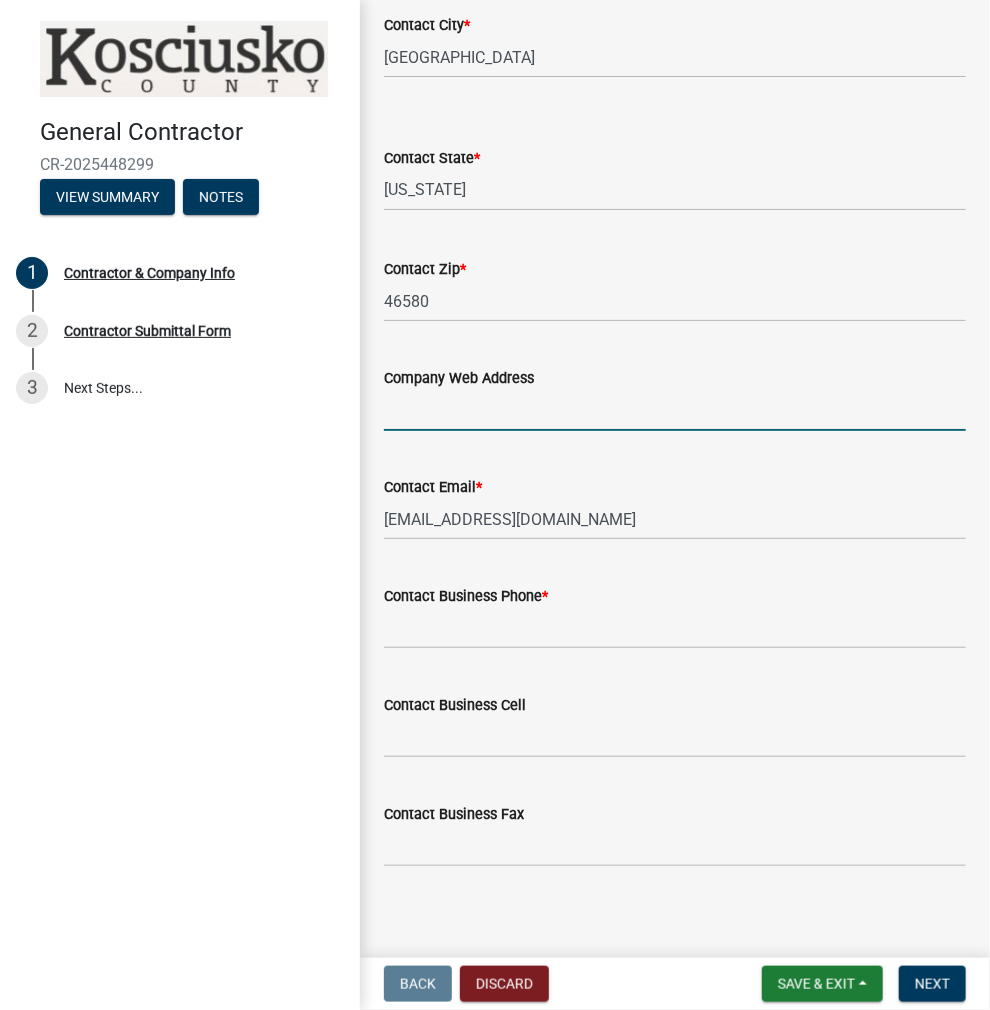 scroll, scrollTop: 1857, scrollLeft: 0, axis: vertical 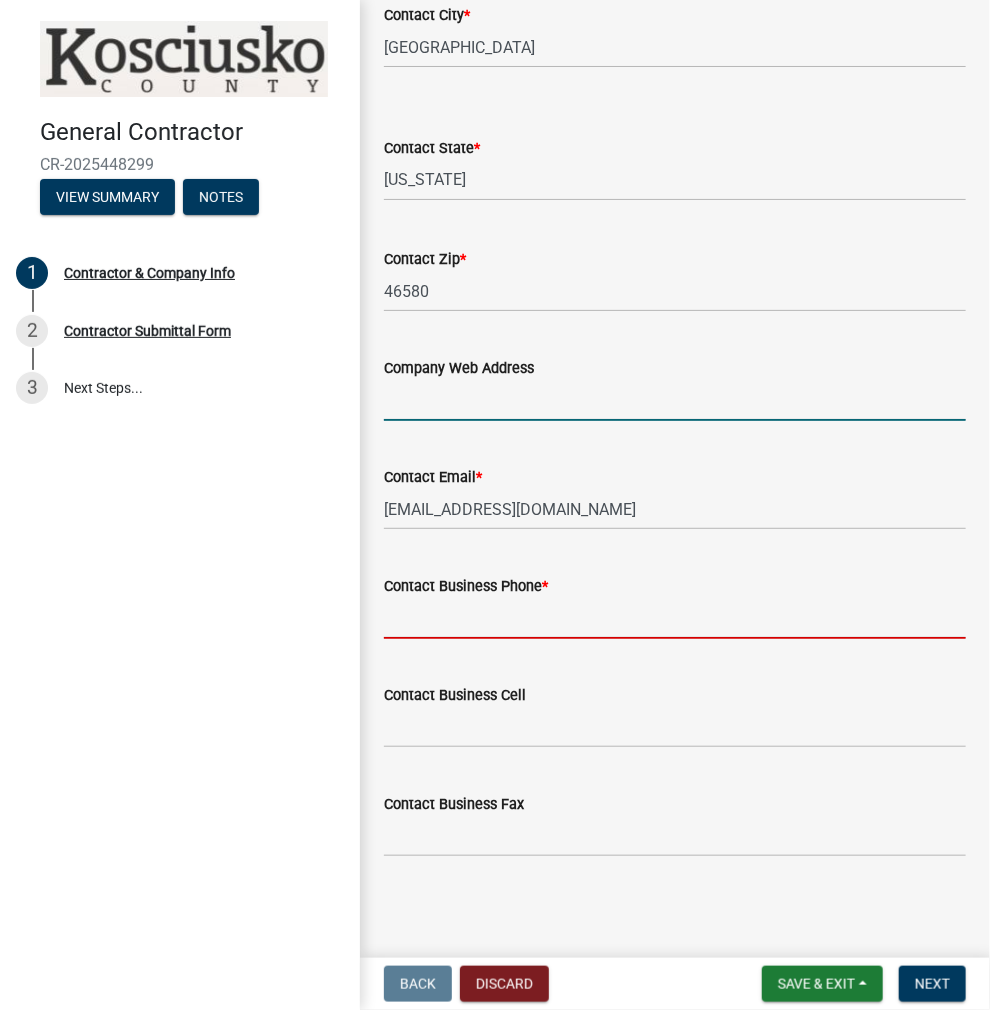 click on "Contact Business Phone  *" at bounding box center [675, 618] 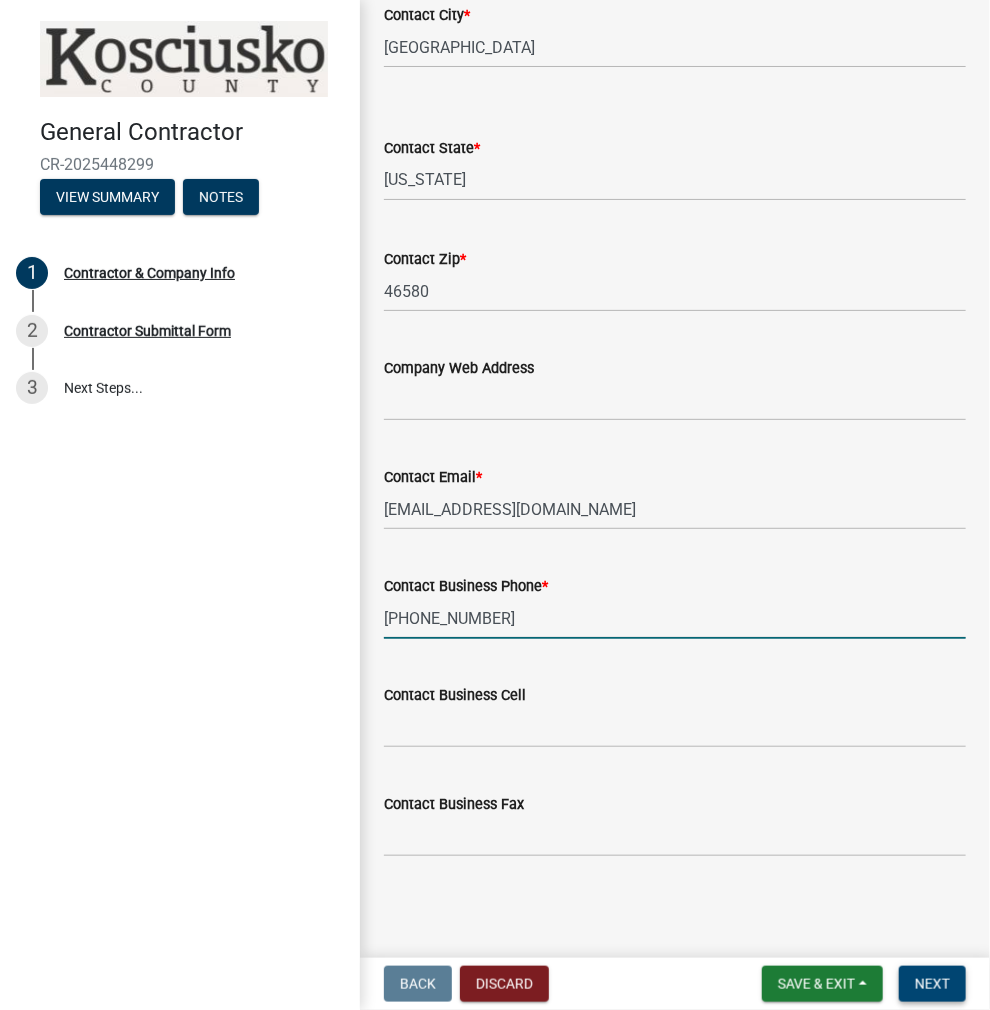 type on "[PHONE_NUMBER]" 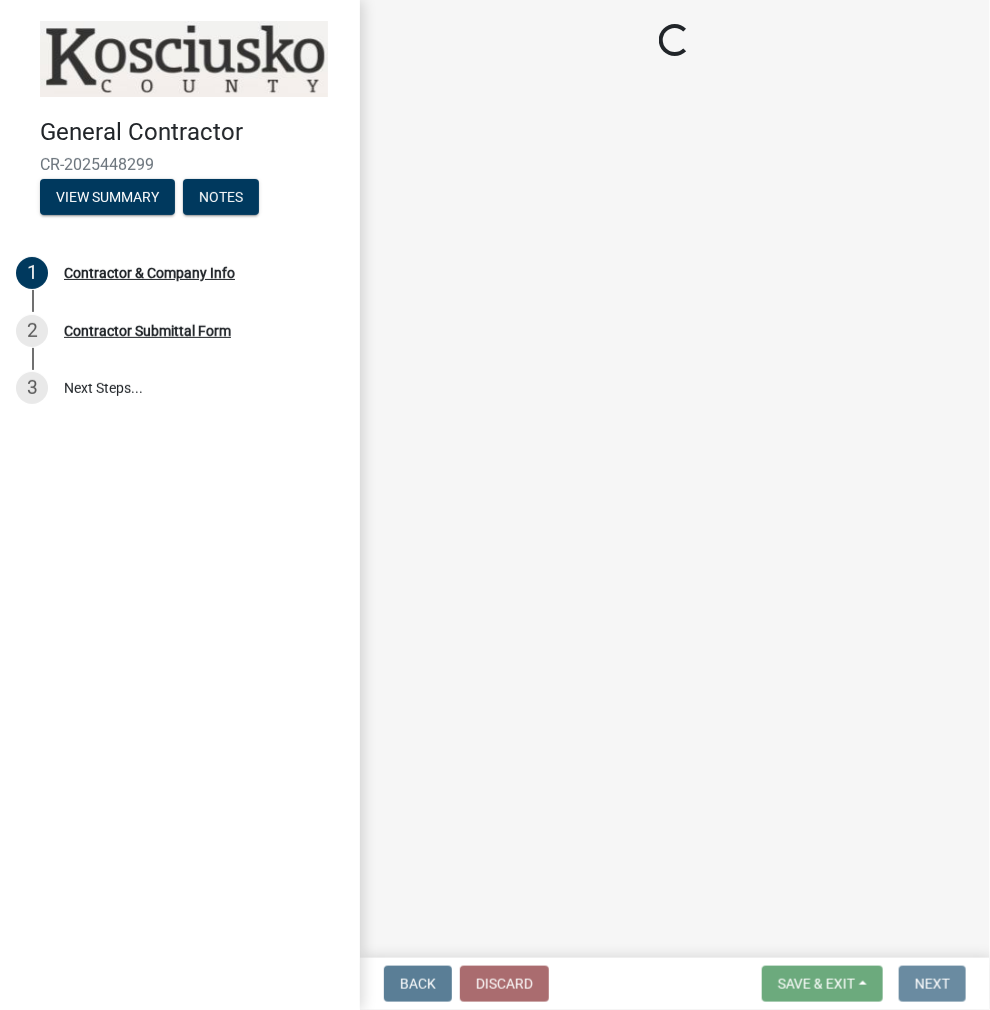 scroll, scrollTop: 0, scrollLeft: 0, axis: both 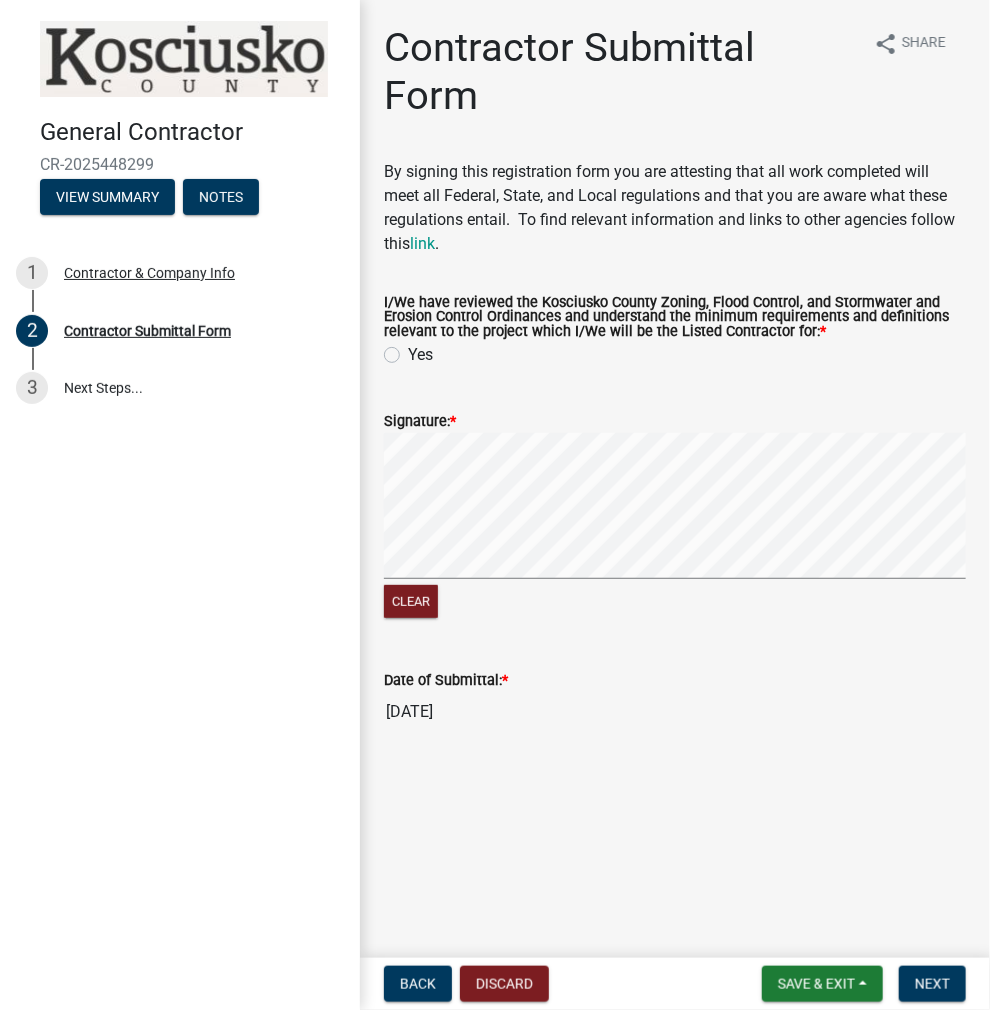 click on "Yes" 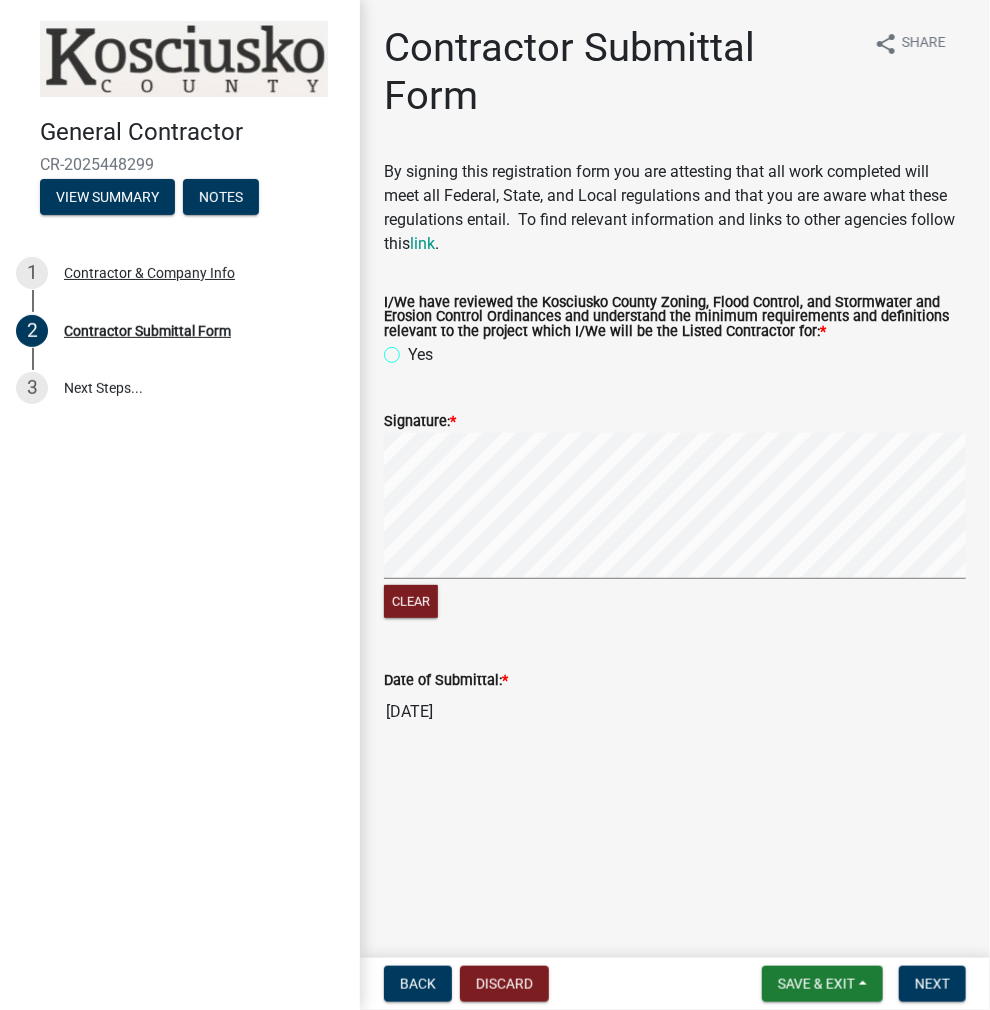 click on "Yes" at bounding box center (414, 349) 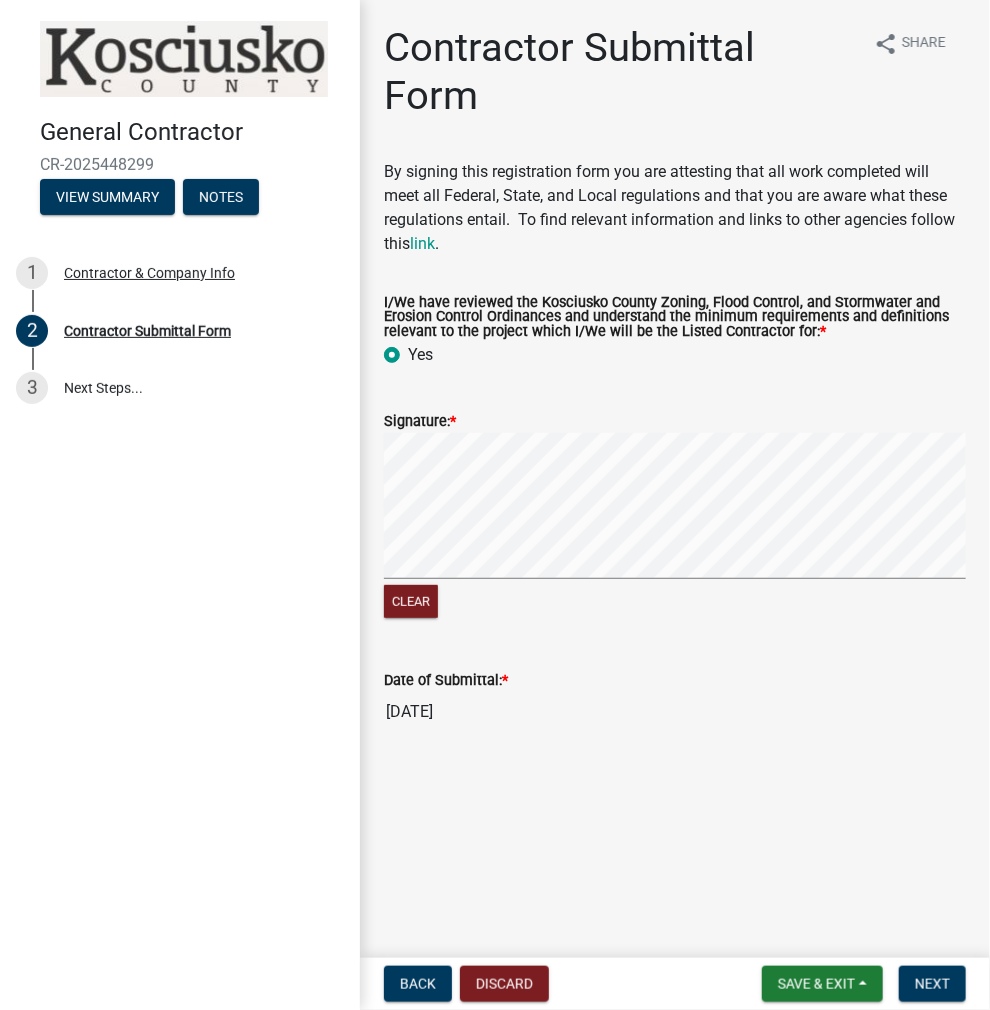 radio on "true" 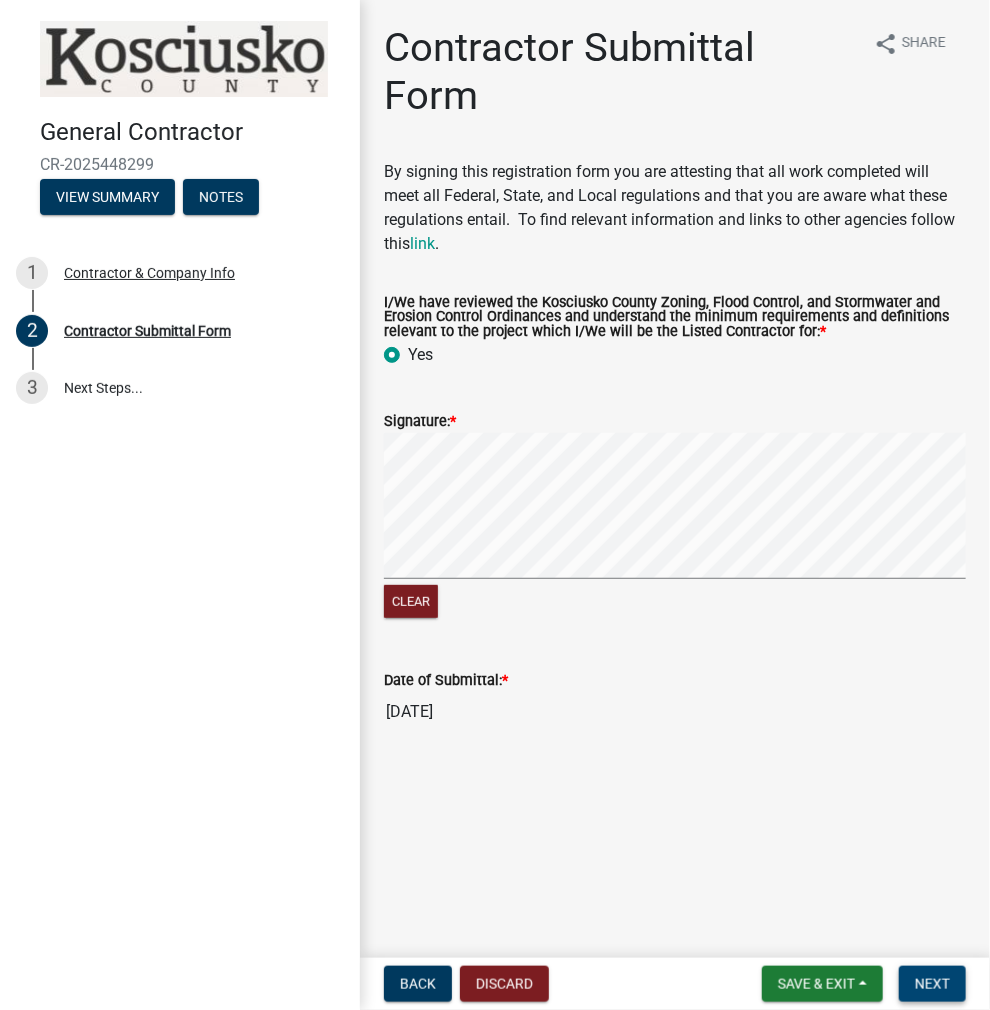 click on "Next" at bounding box center [932, 984] 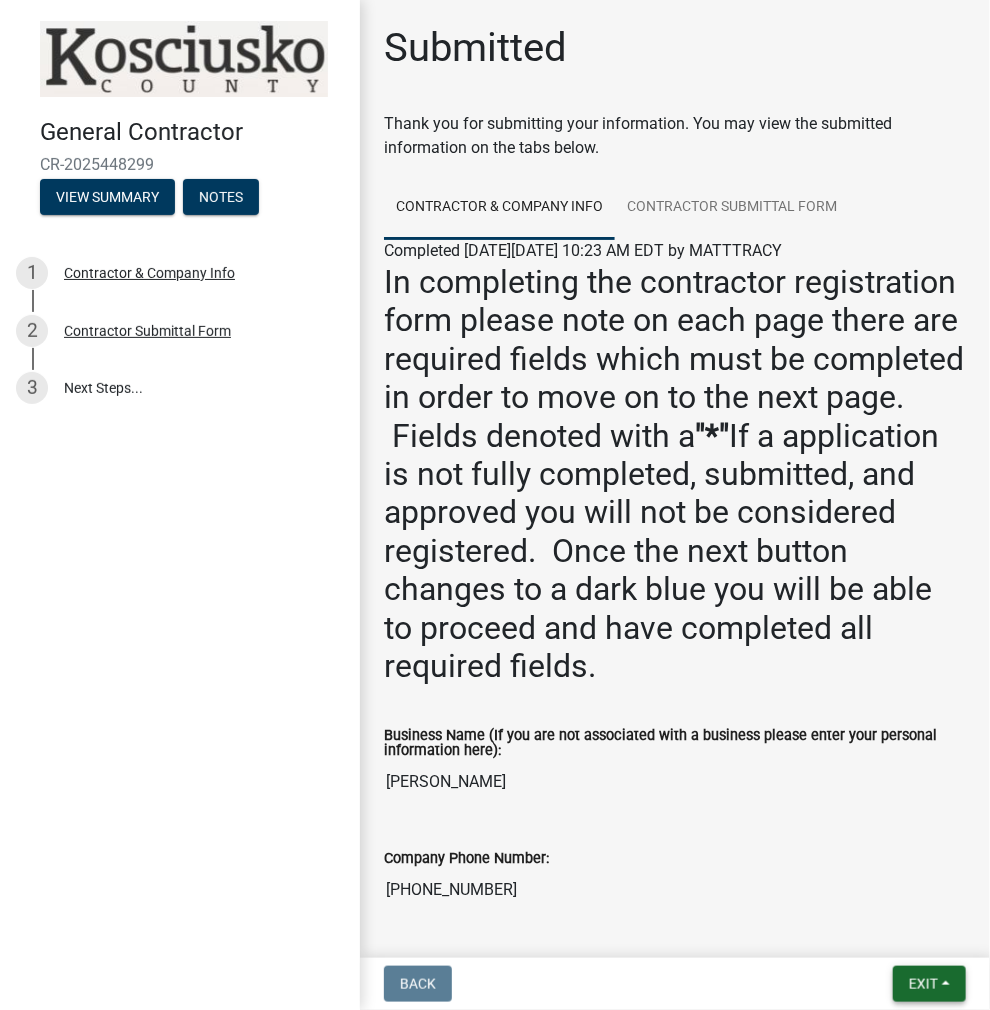 click on "Exit" at bounding box center [929, 984] 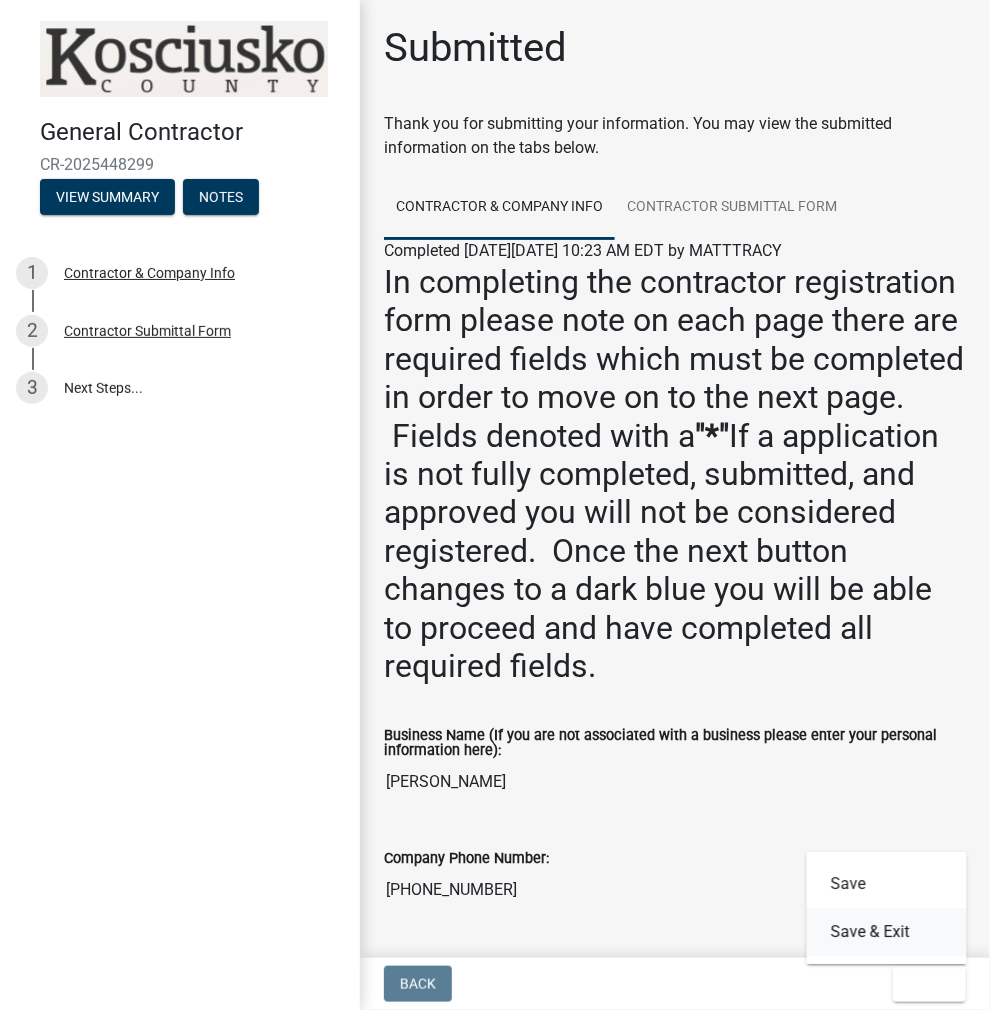 click on "Save & Exit" at bounding box center (887, 932) 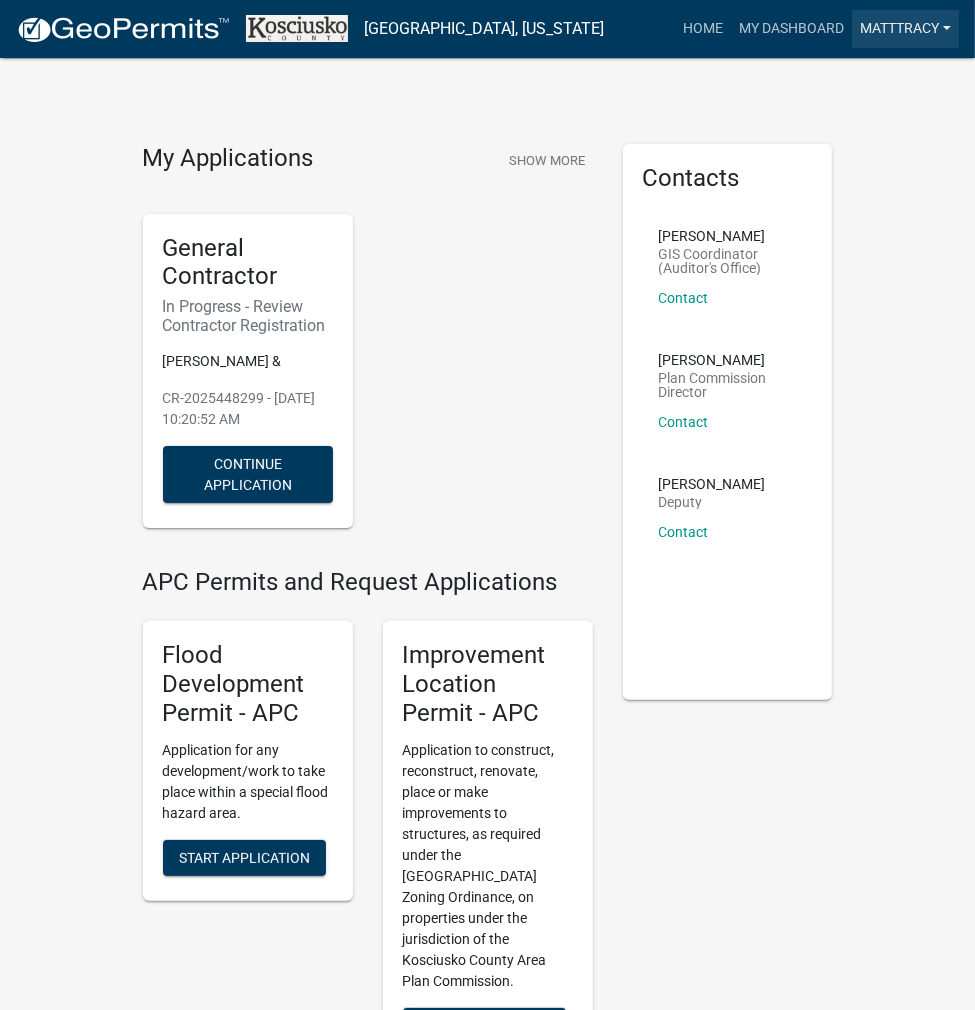 click on "MATTTRACY" at bounding box center (905, 29) 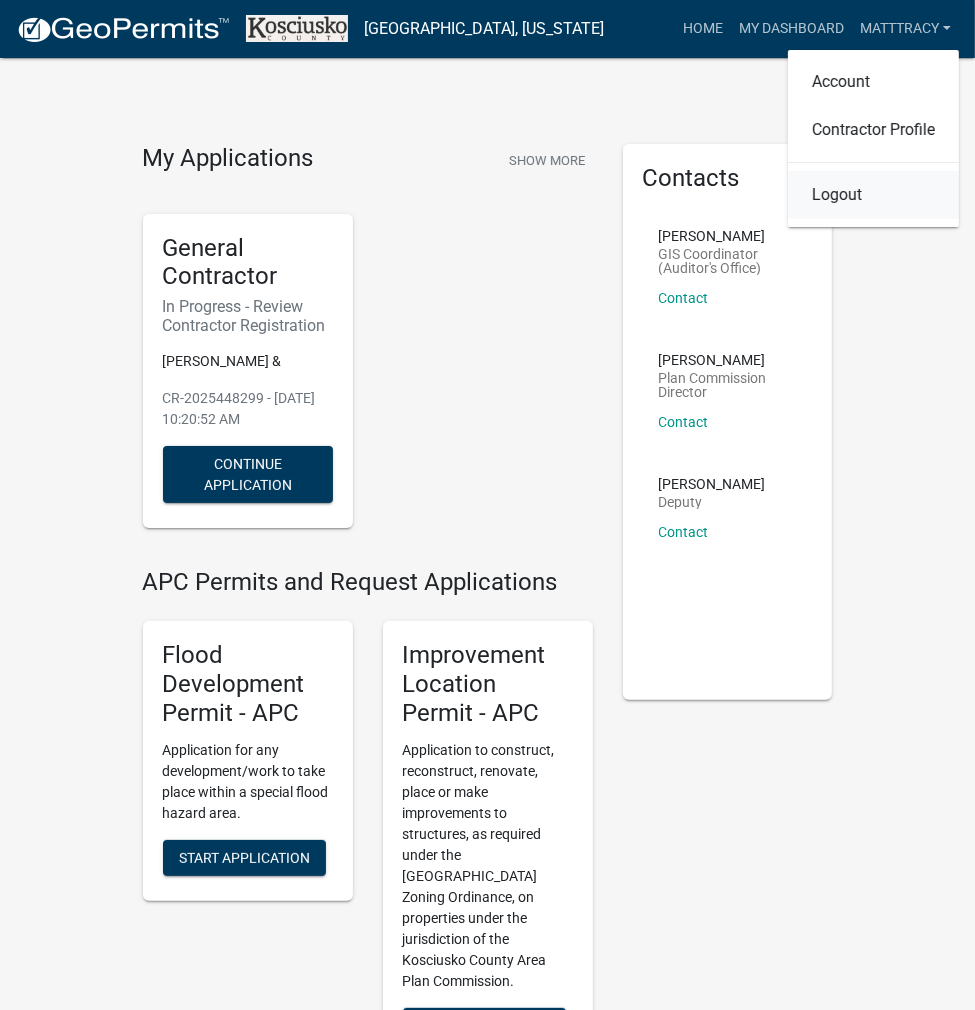 click on "Logout" at bounding box center (873, 195) 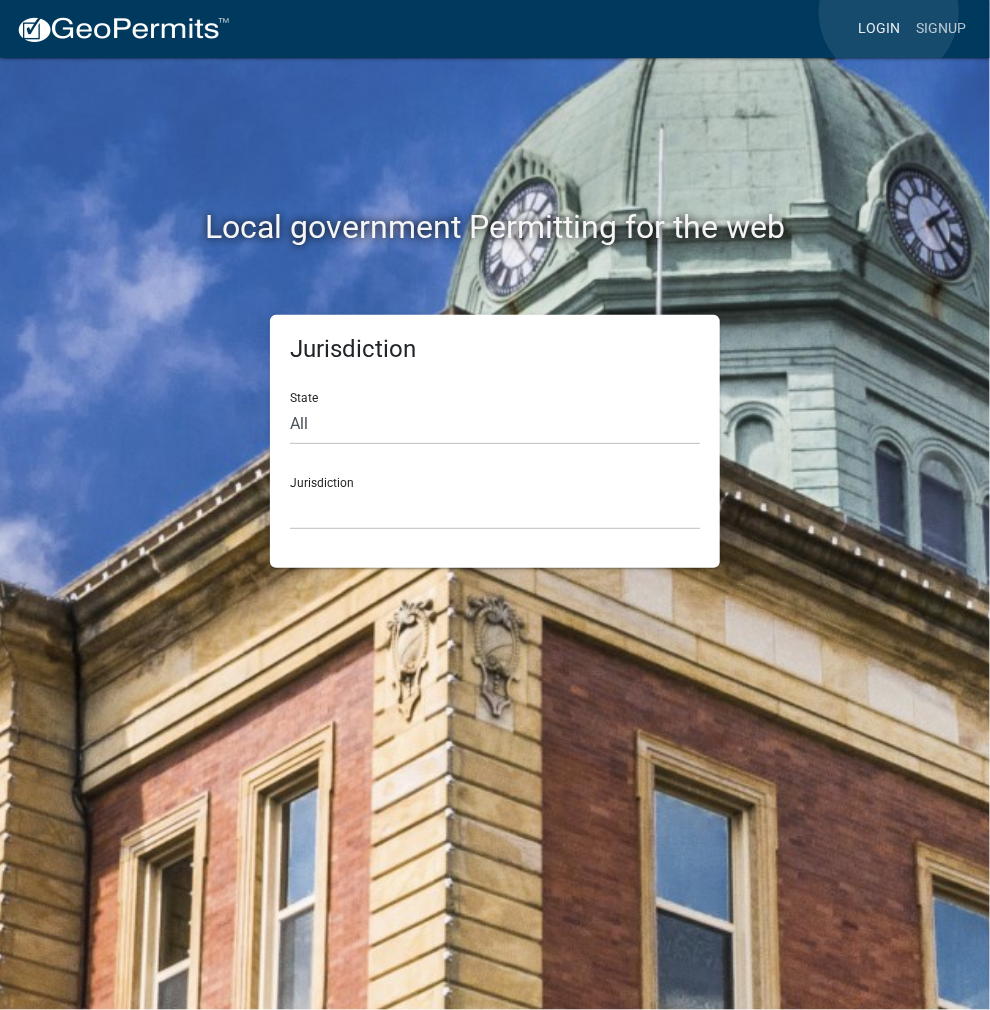 click on "Login" at bounding box center [879, 29] 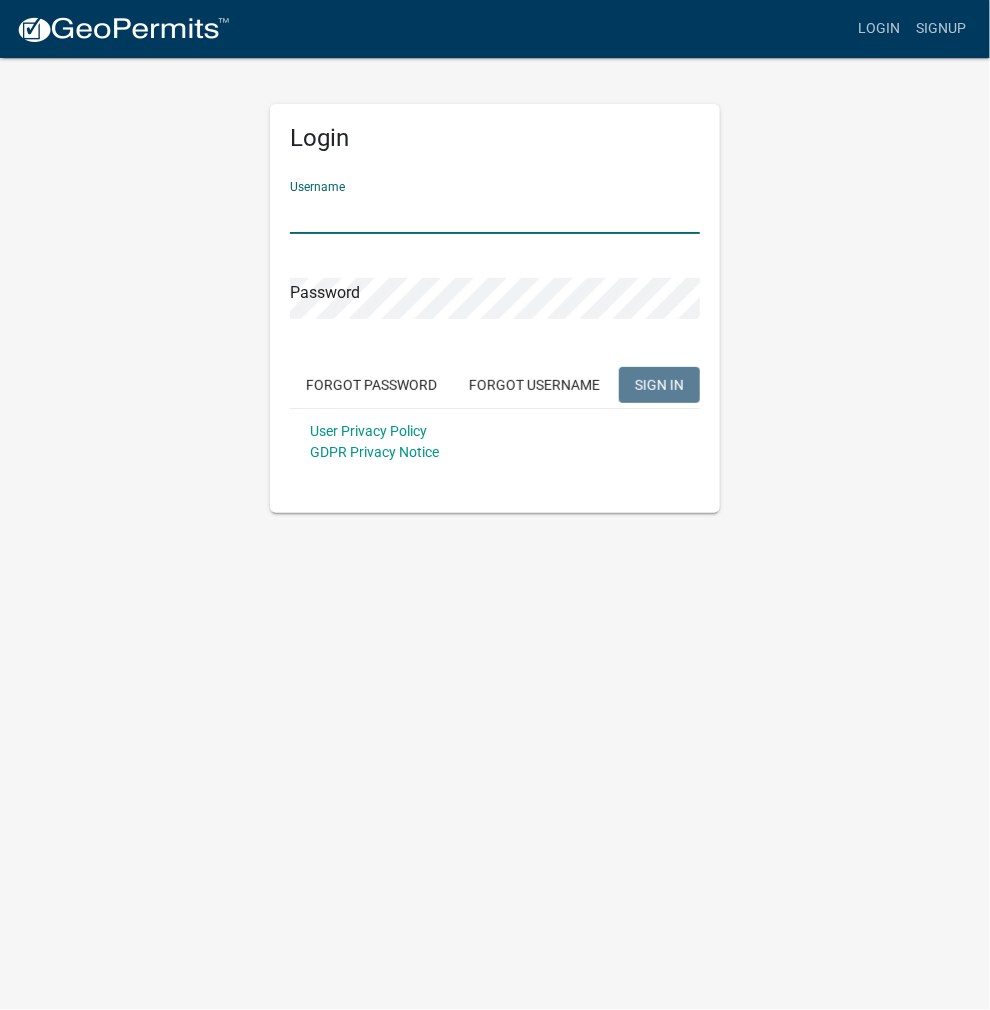 click on "Username" at bounding box center (495, 213) 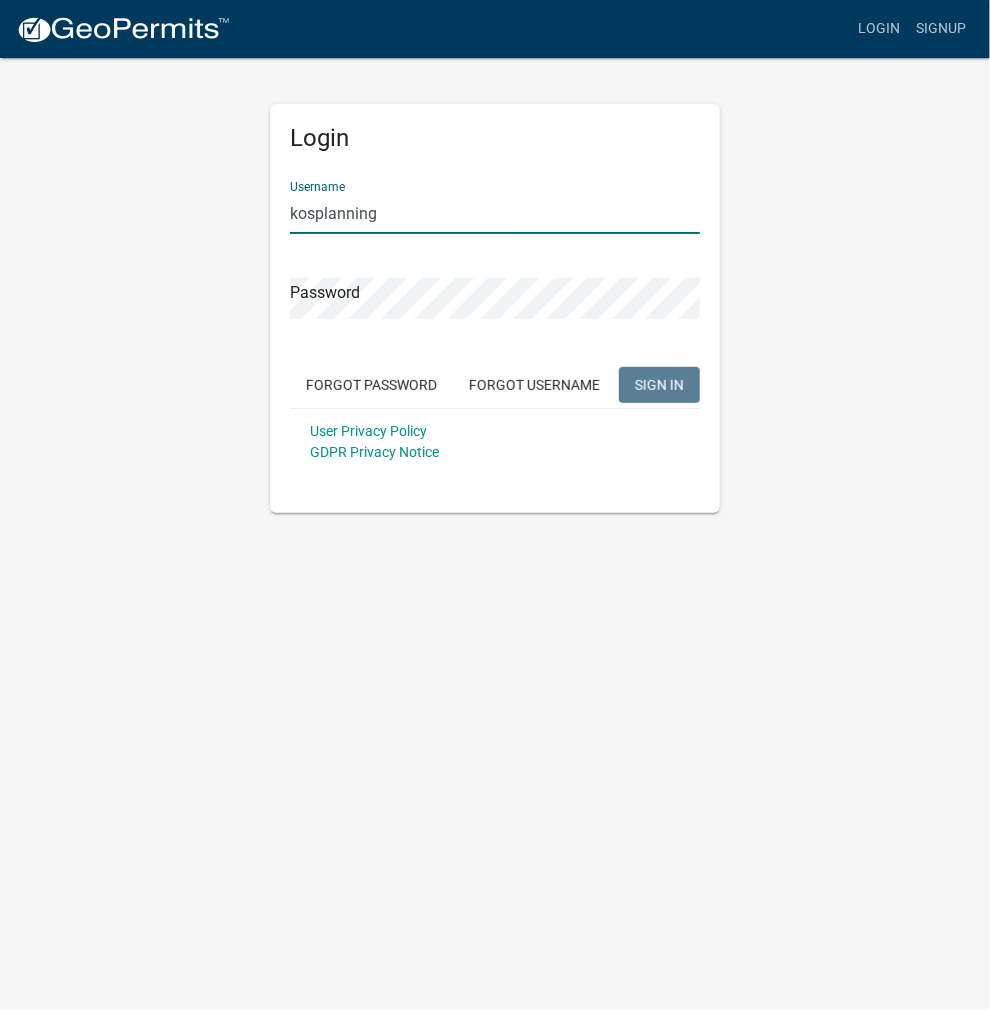 type on "kosplanning" 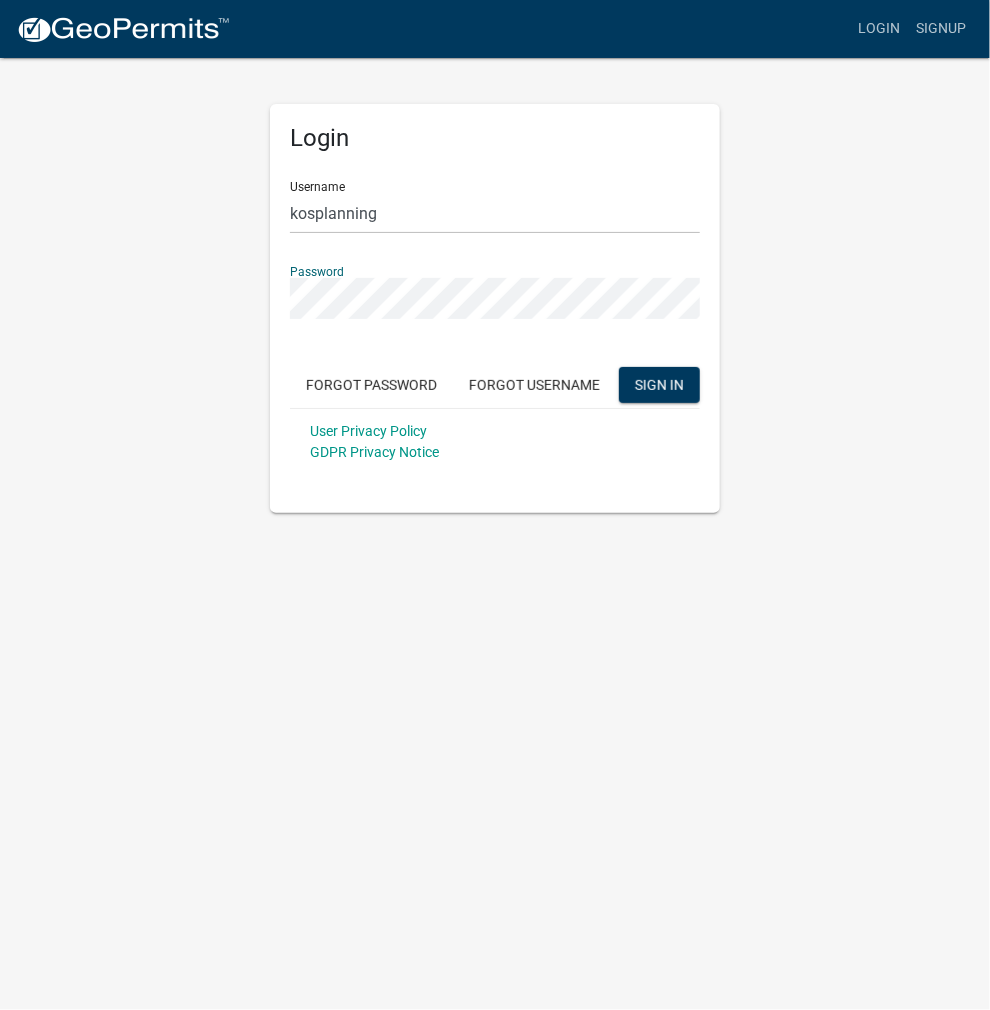click on "SIGN IN" 